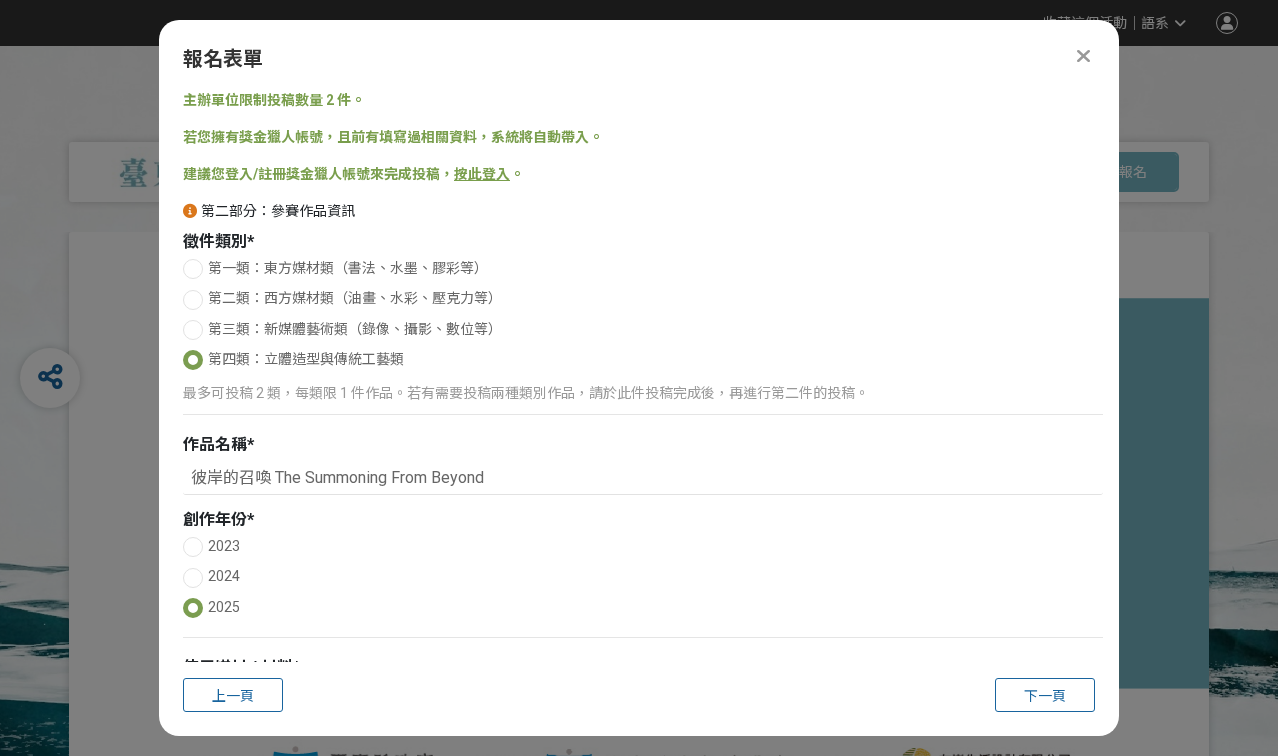 scroll, scrollTop: 0, scrollLeft: 0, axis: both 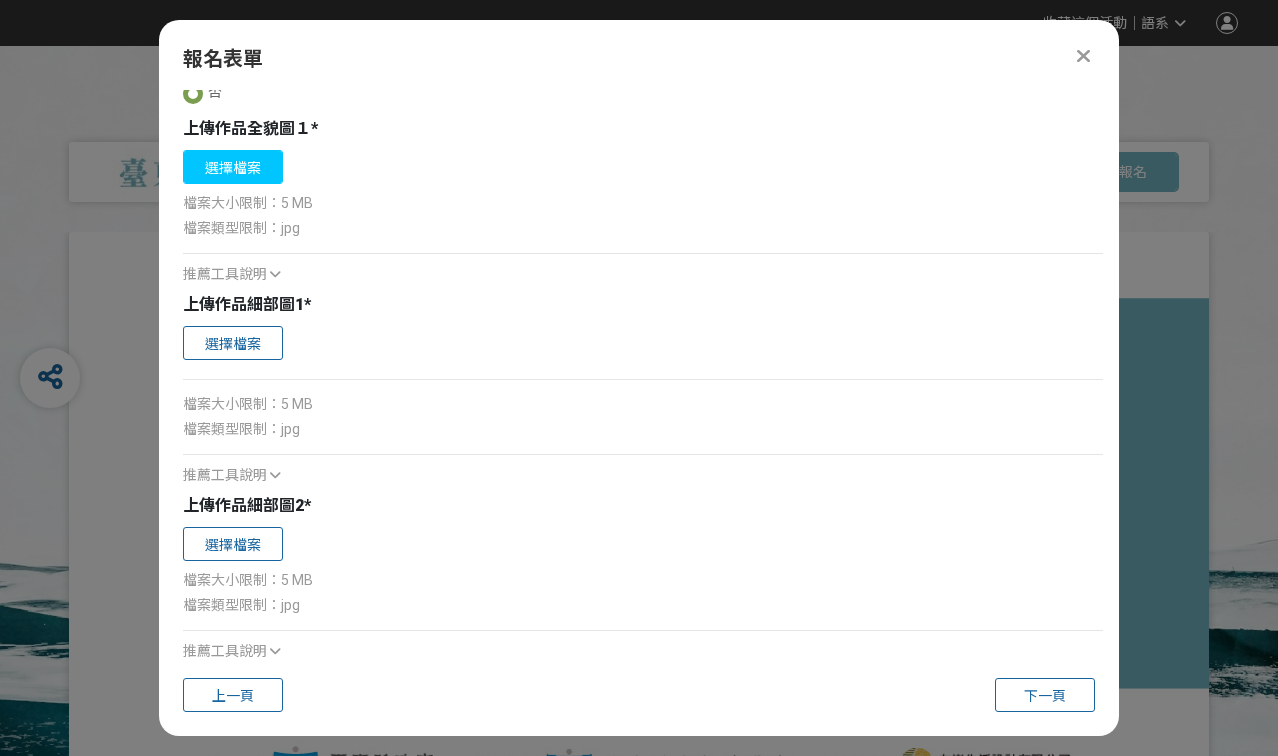 click on "選擇檔案" at bounding box center [233, 167] 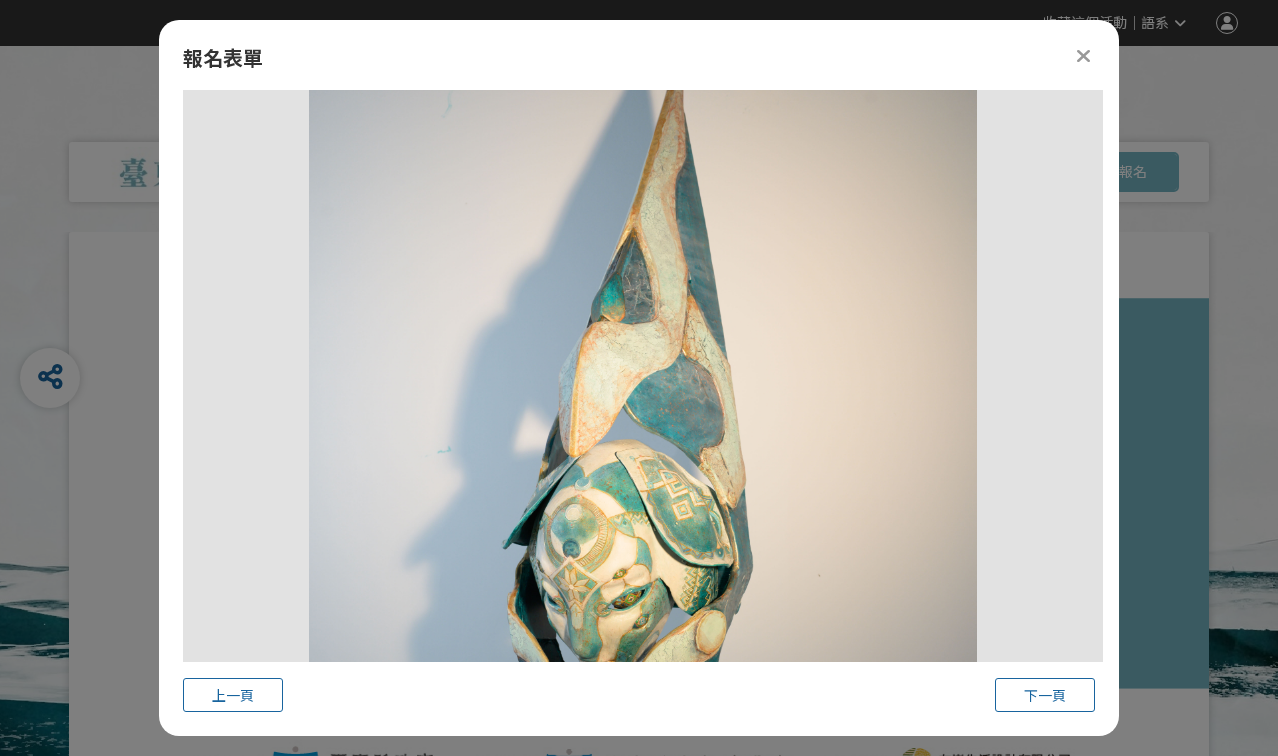 scroll, scrollTop: 1167, scrollLeft: 0, axis: vertical 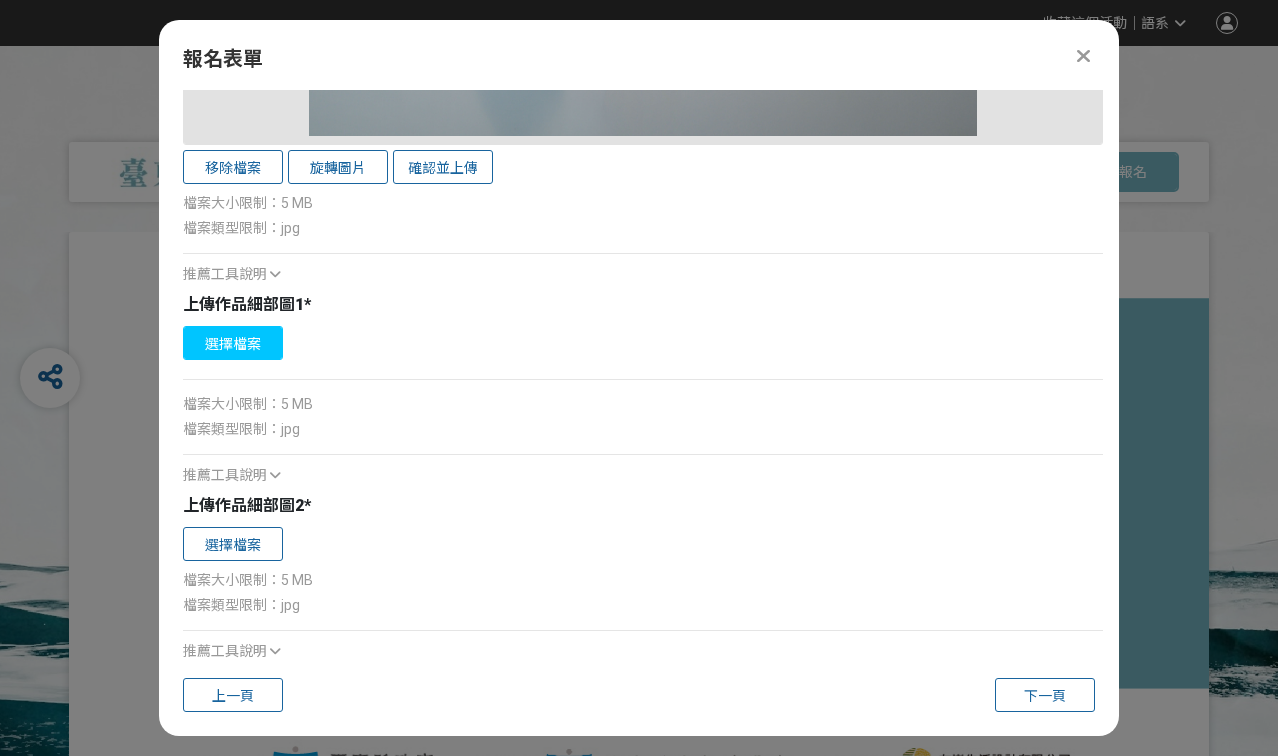 click on "選擇檔案" at bounding box center [233, 343] 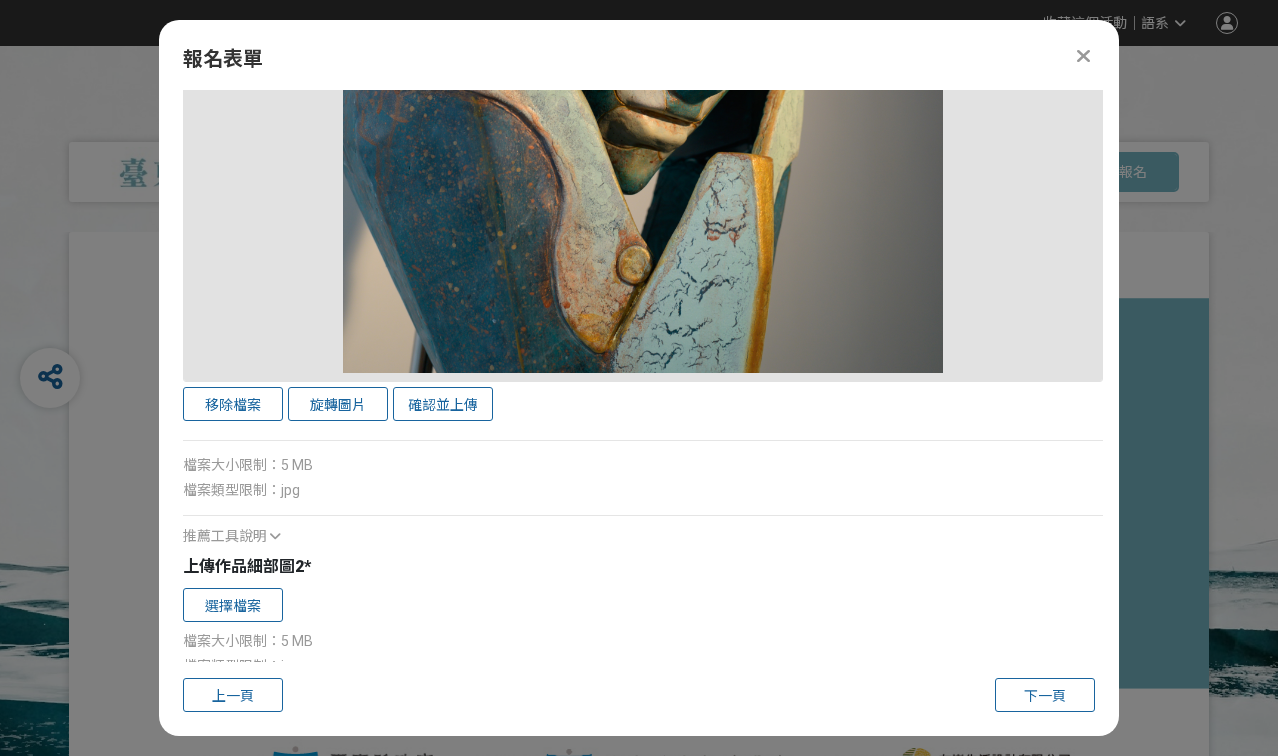 scroll, scrollTop: 3180, scrollLeft: 0, axis: vertical 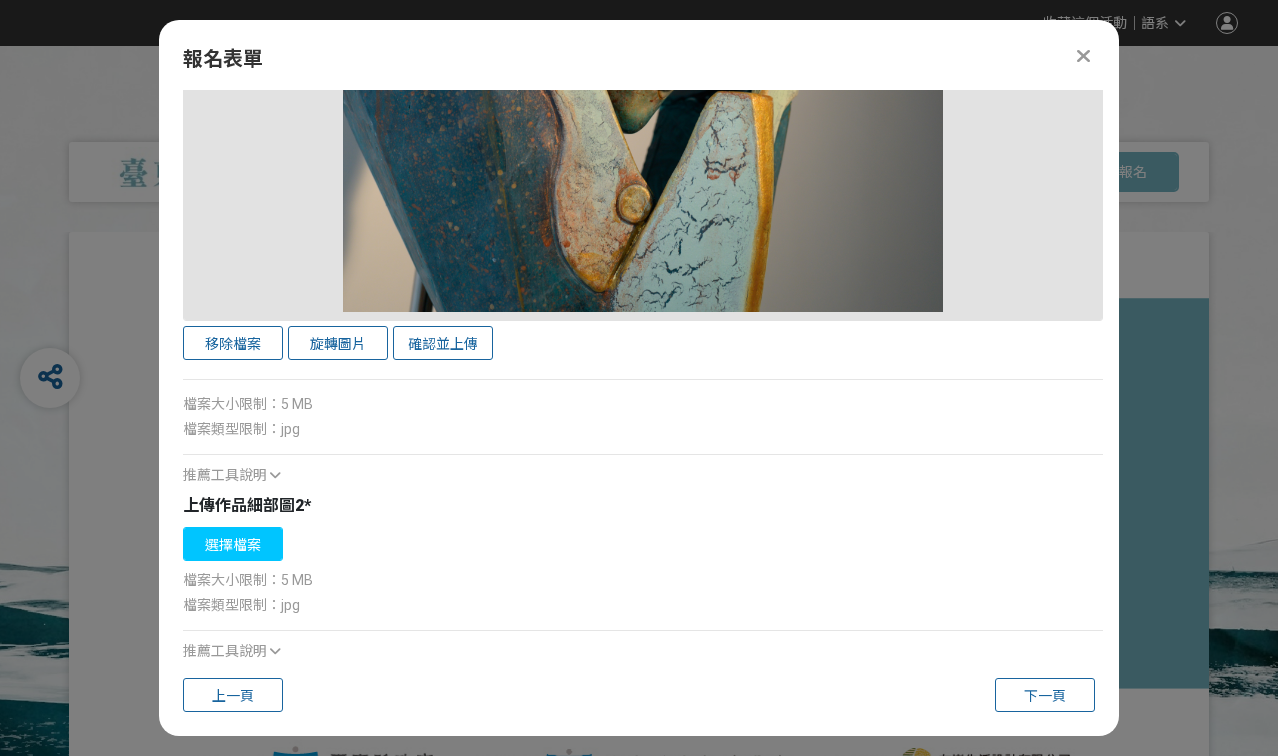 click on "選擇檔案" at bounding box center [233, 544] 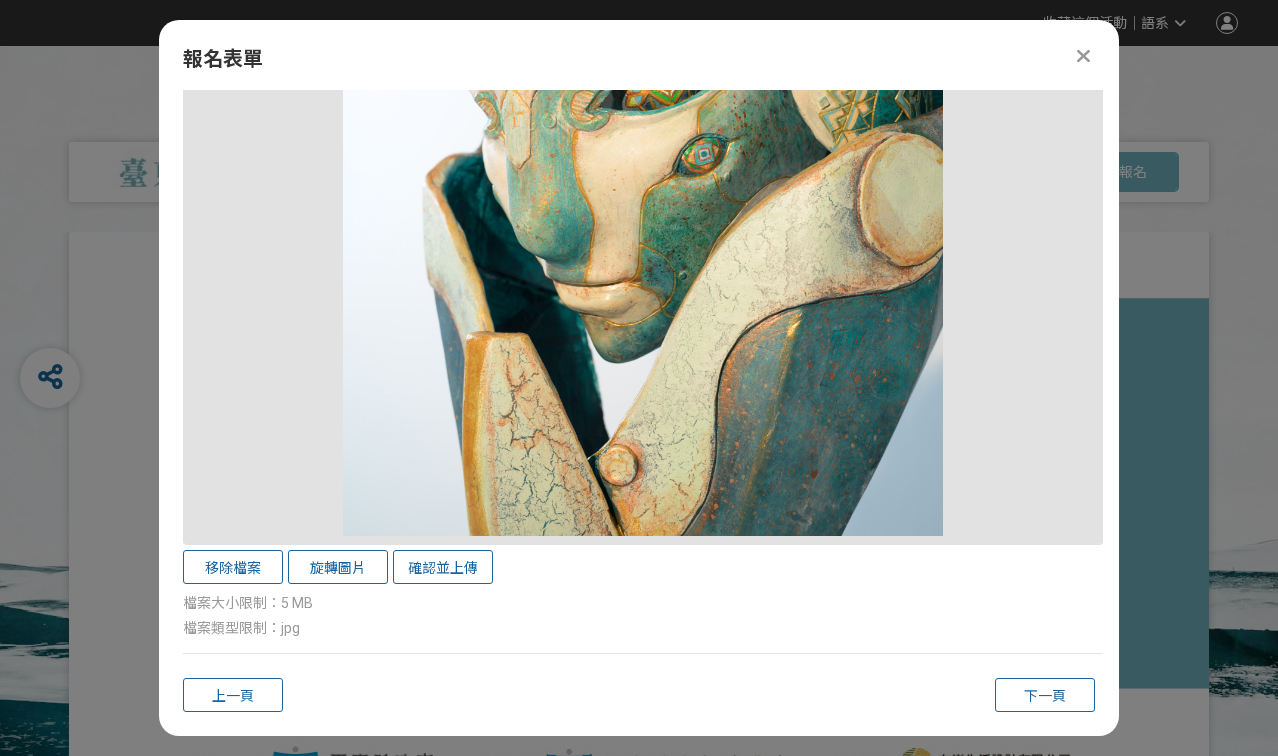 scroll, scrollTop: 3848, scrollLeft: 0, axis: vertical 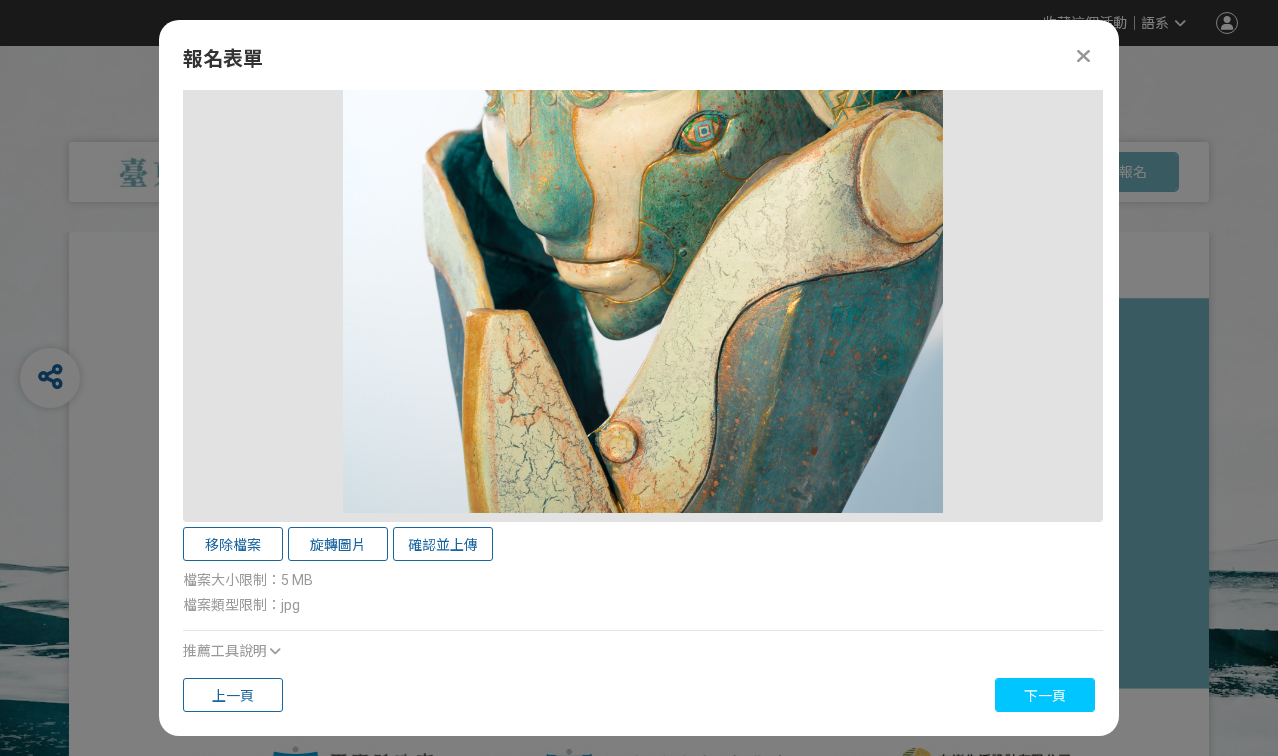 click on "下一頁" at bounding box center [1045, 695] 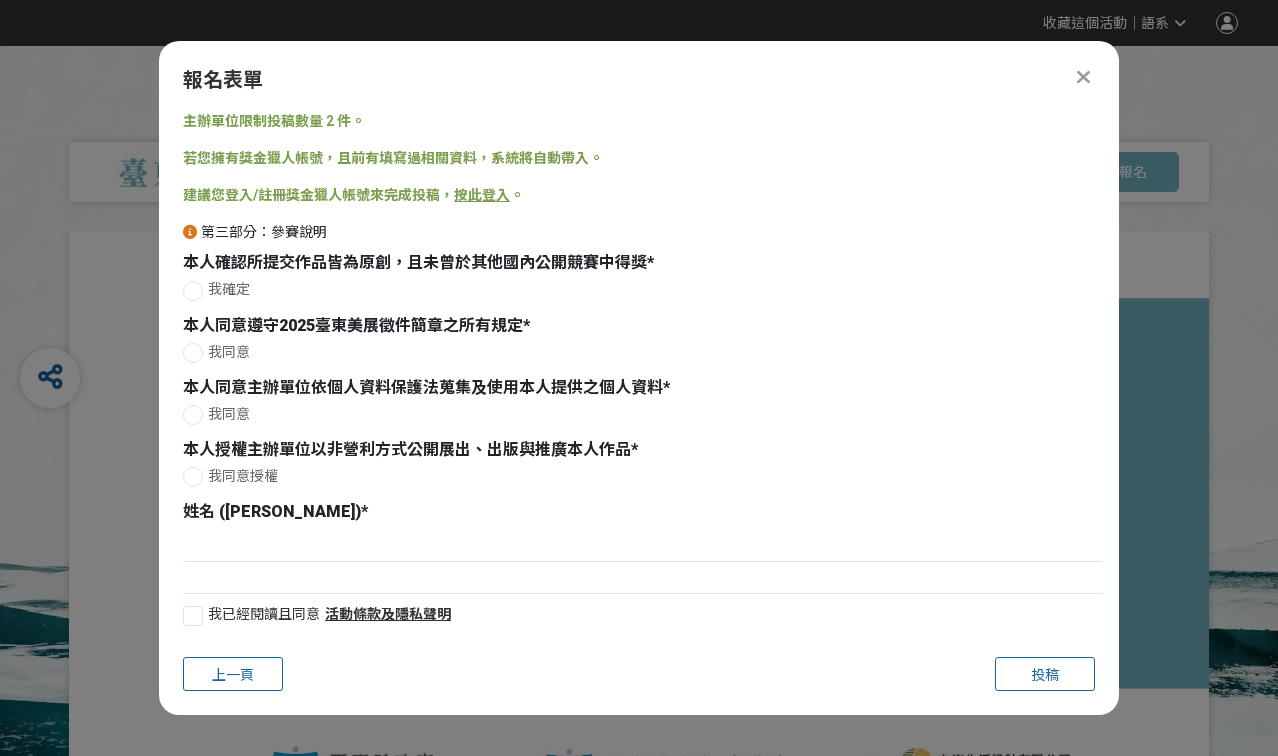 click at bounding box center (193, 291) 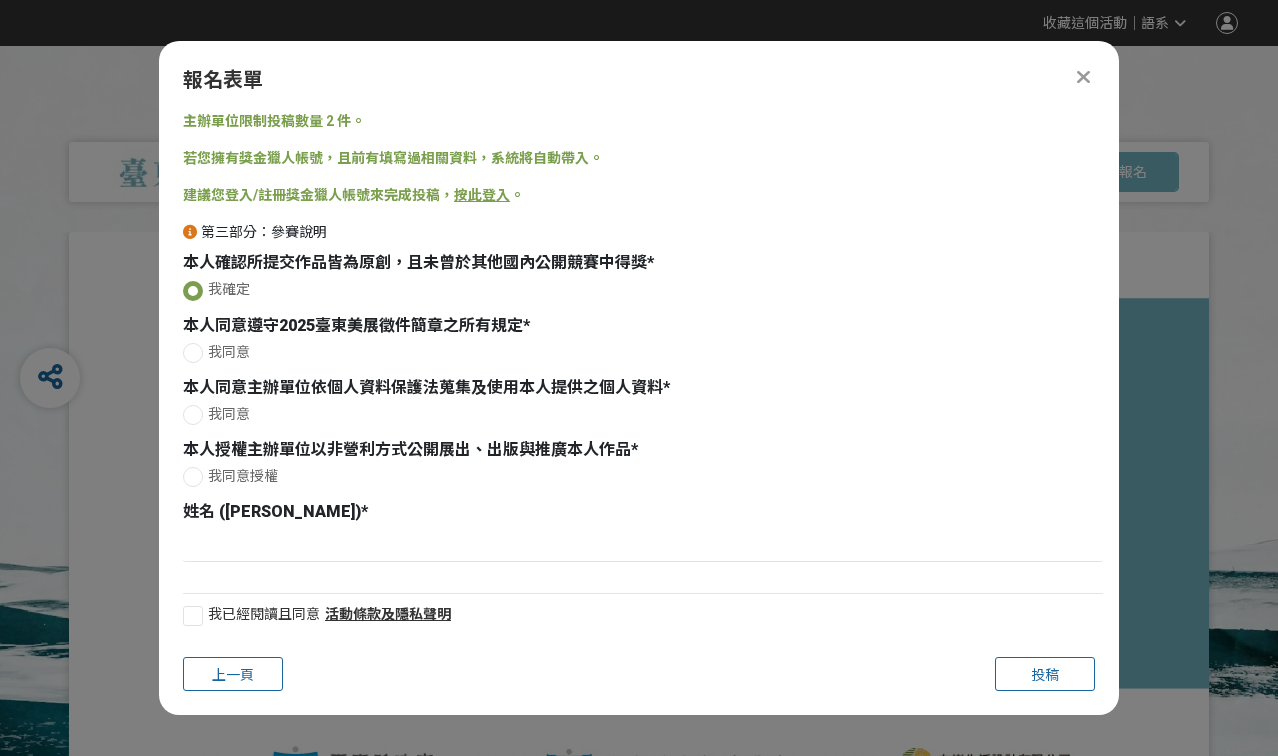 click at bounding box center (193, 353) 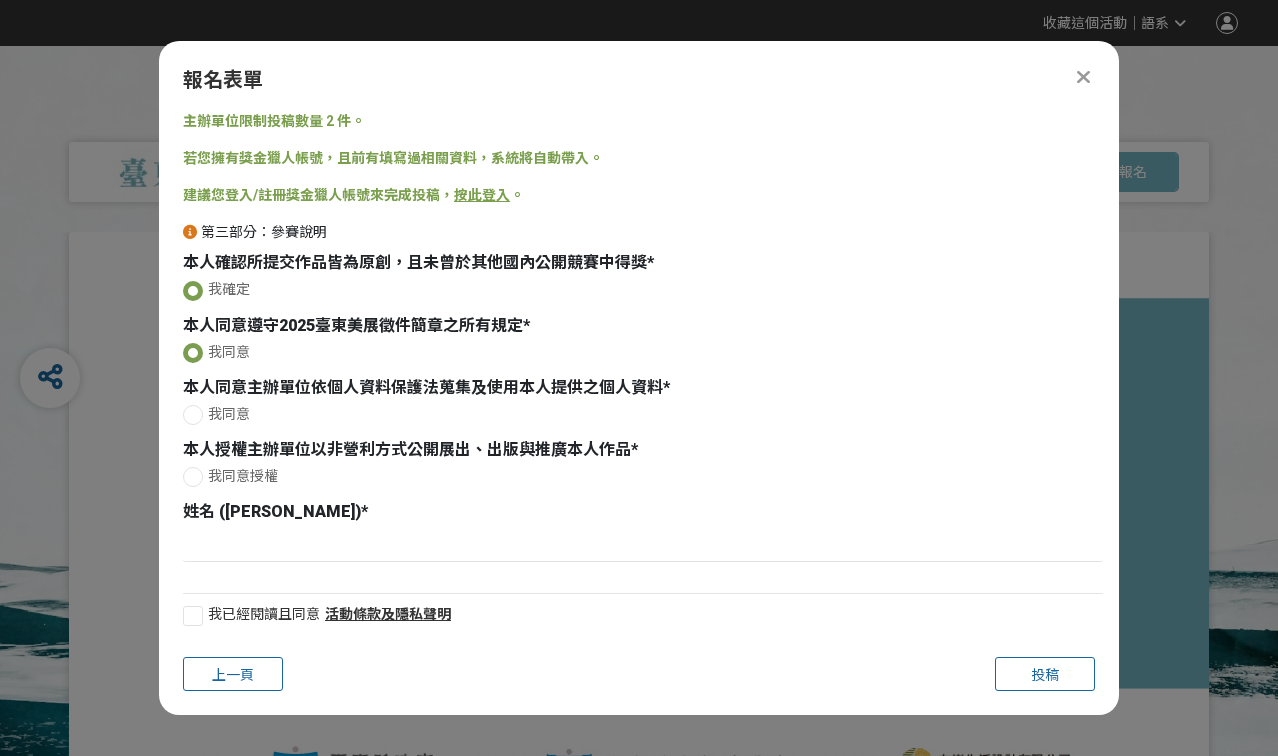 click at bounding box center (193, 415) 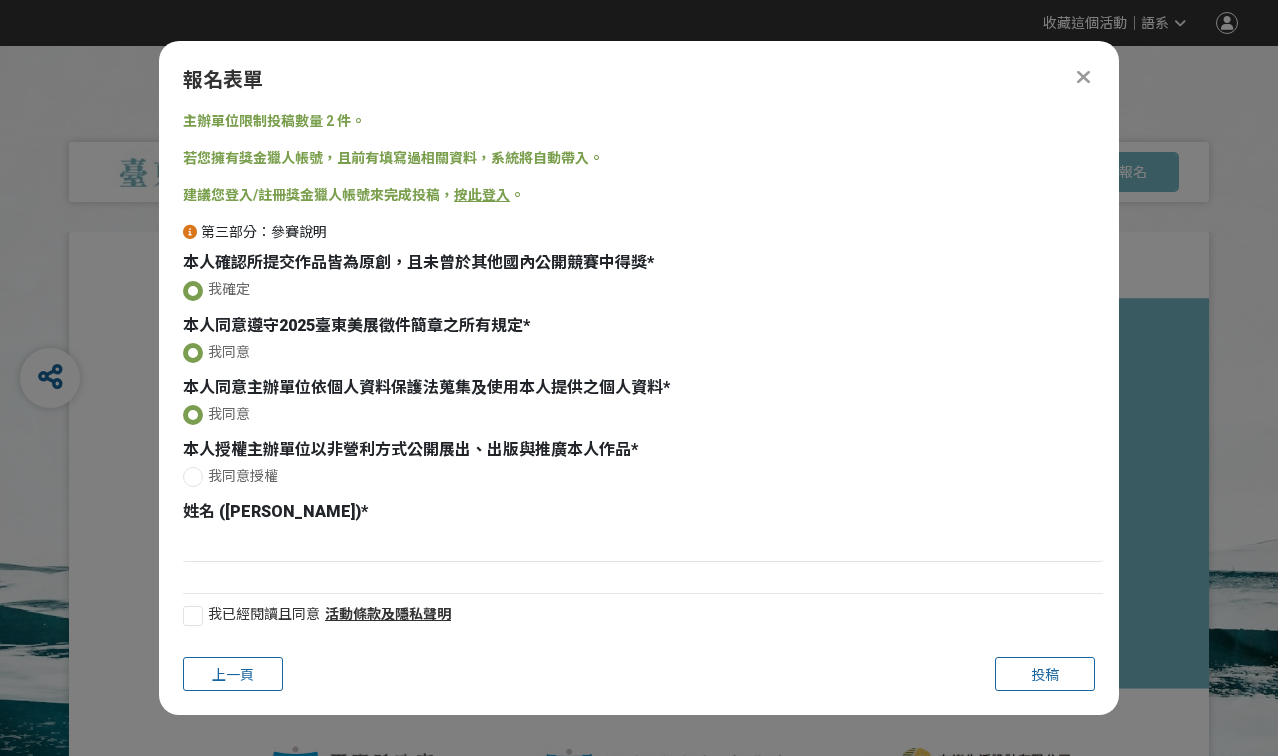 click at bounding box center (193, 477) 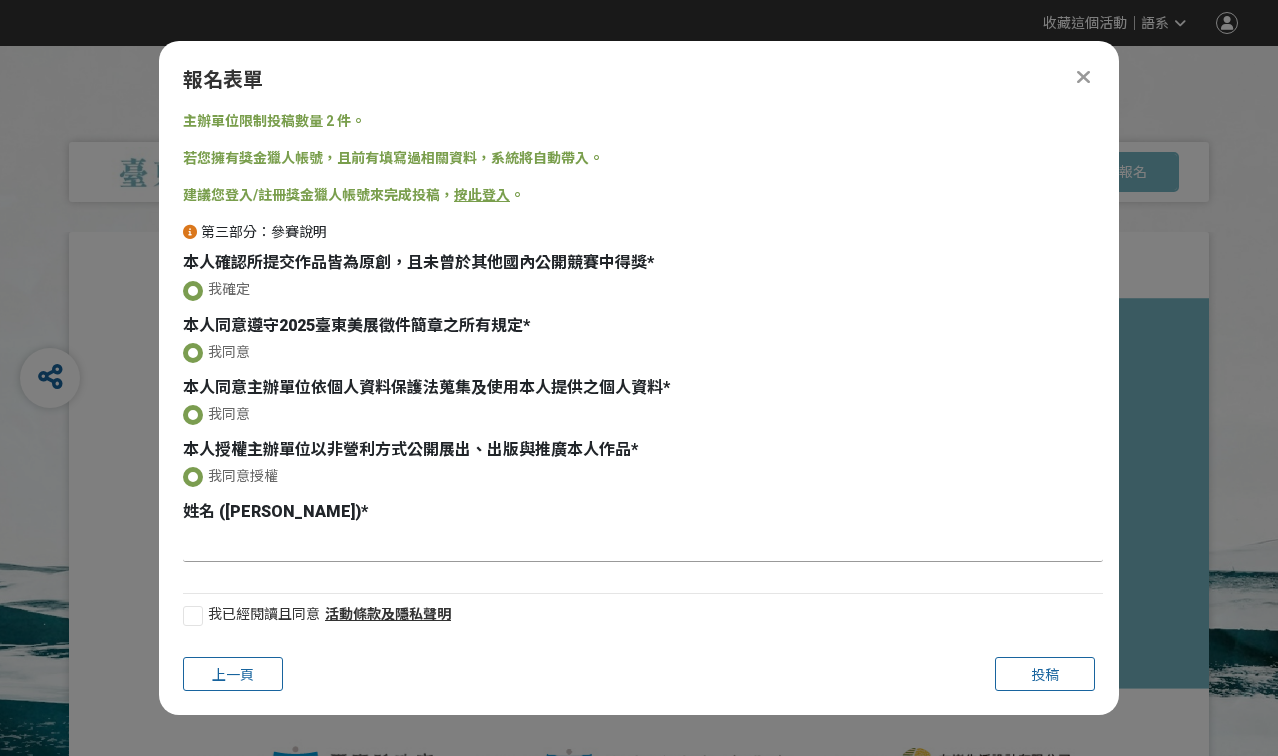 click at bounding box center (643, 545) 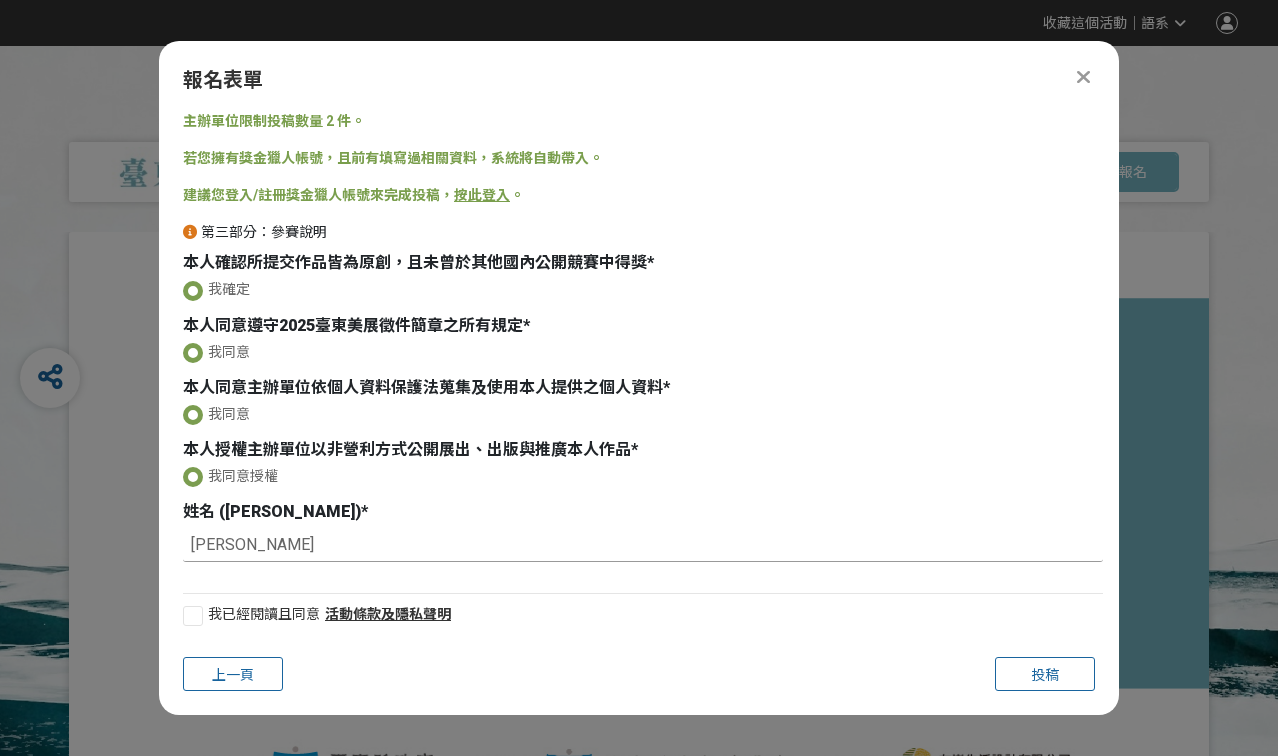type on "[PERSON_NAME]" 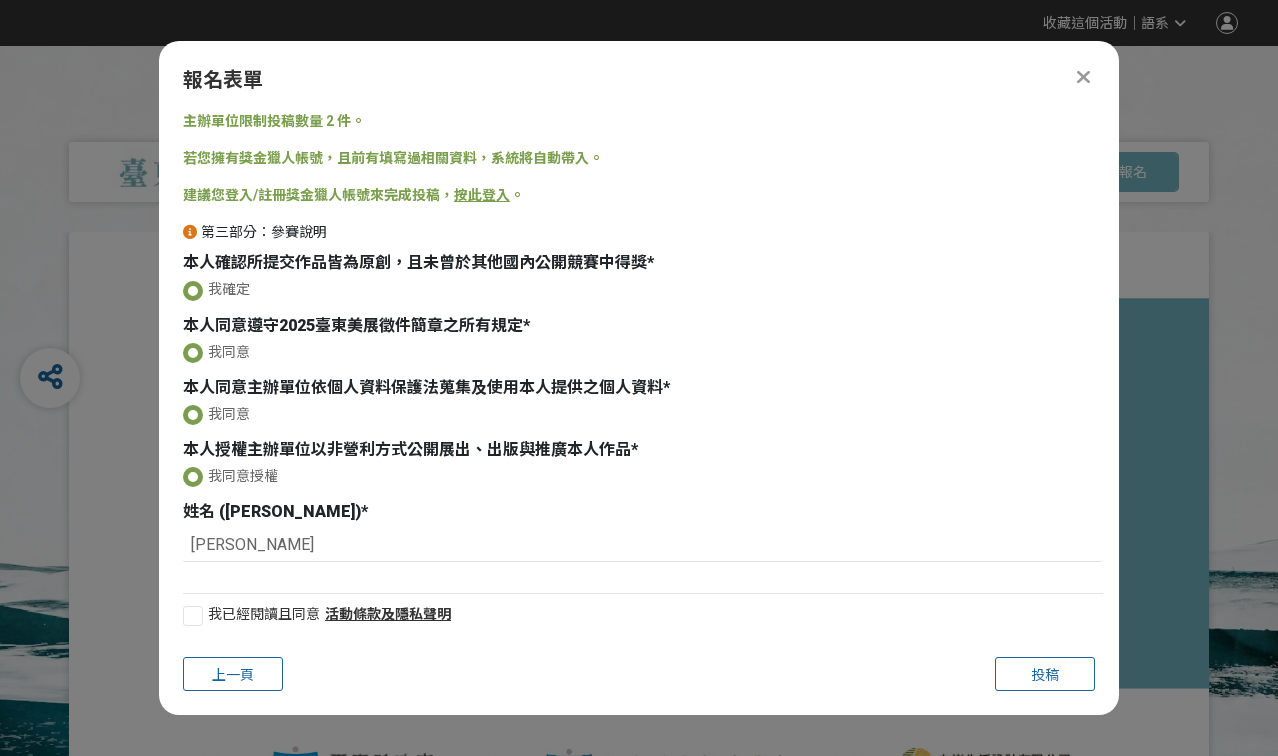 click at bounding box center (193, 616) 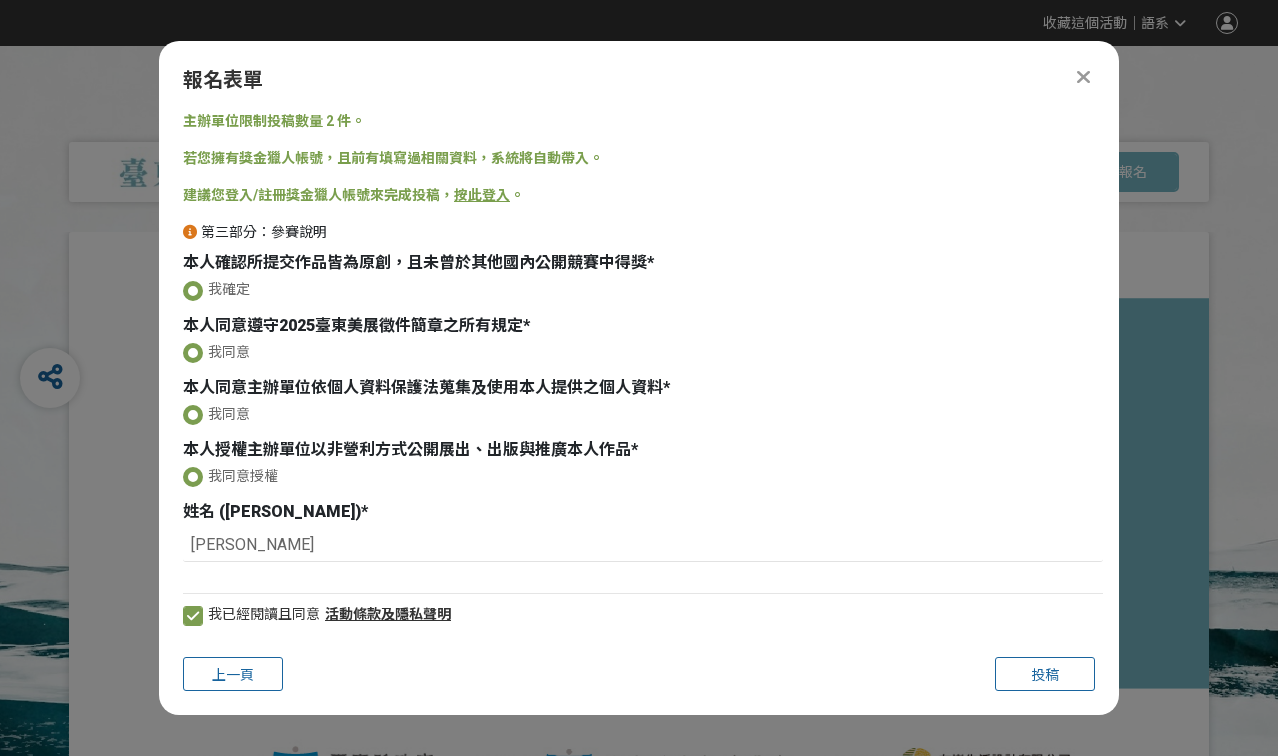 scroll, scrollTop: 52, scrollLeft: 0, axis: vertical 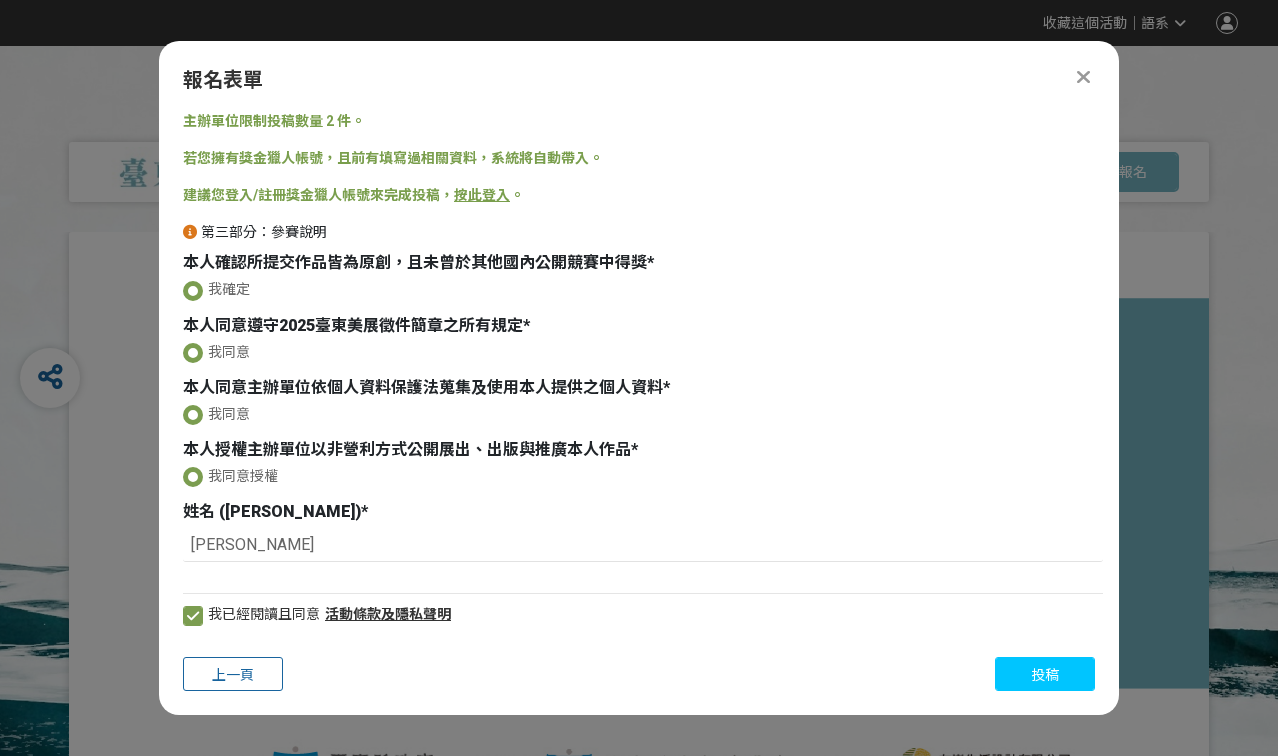 click on "投稿" at bounding box center (1045, 675) 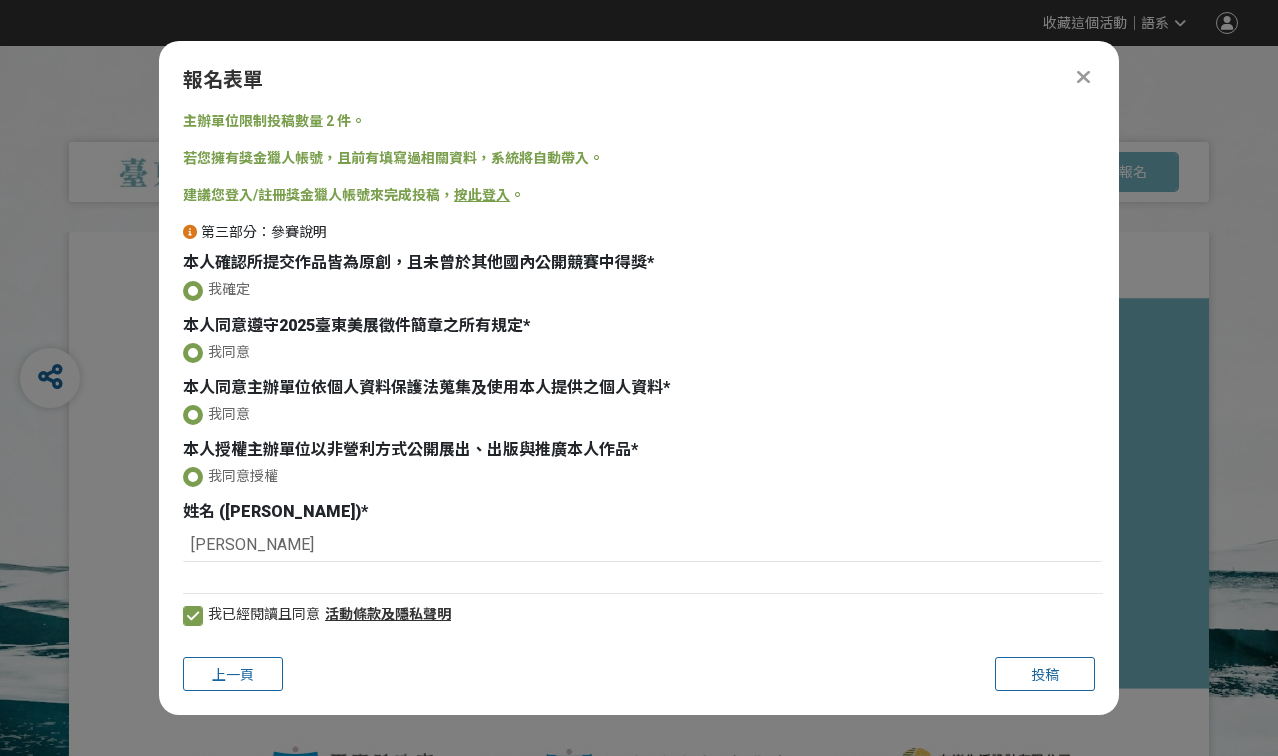 scroll, scrollTop: 52, scrollLeft: 0, axis: vertical 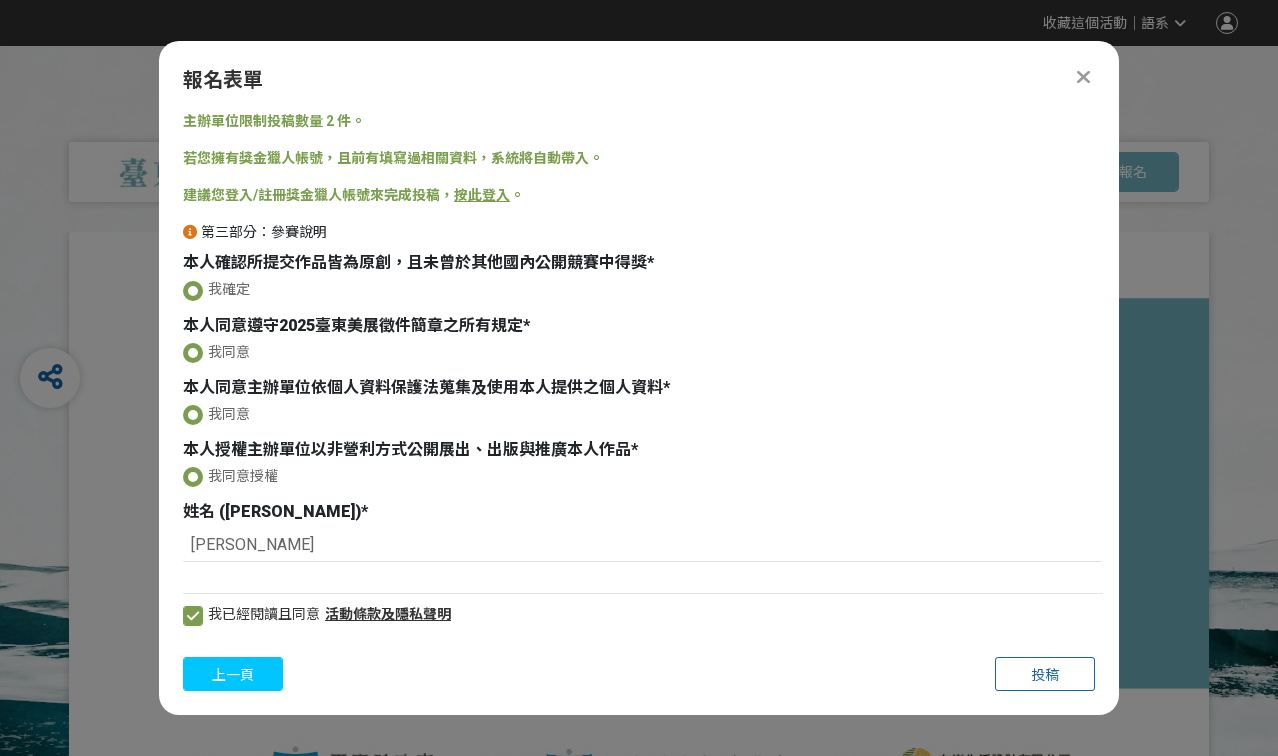 click on "上一頁" at bounding box center (233, 675) 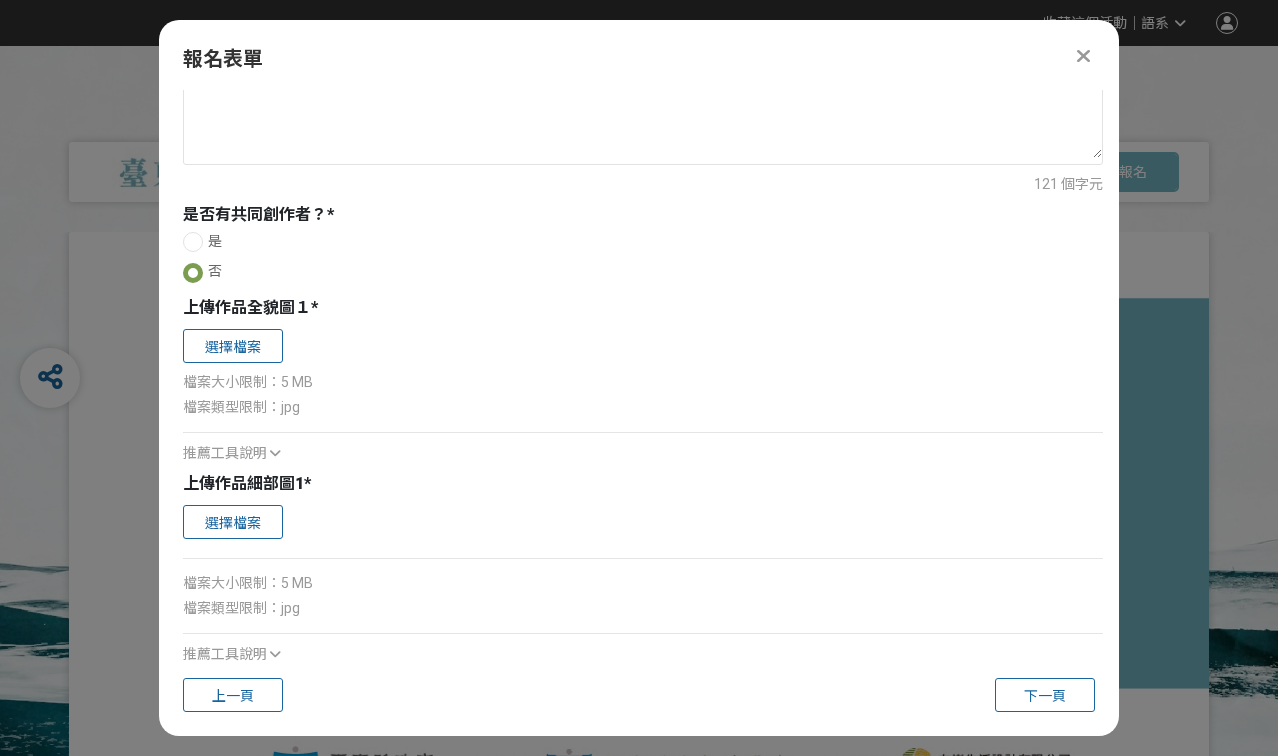 scroll, scrollTop: 1252, scrollLeft: 0, axis: vertical 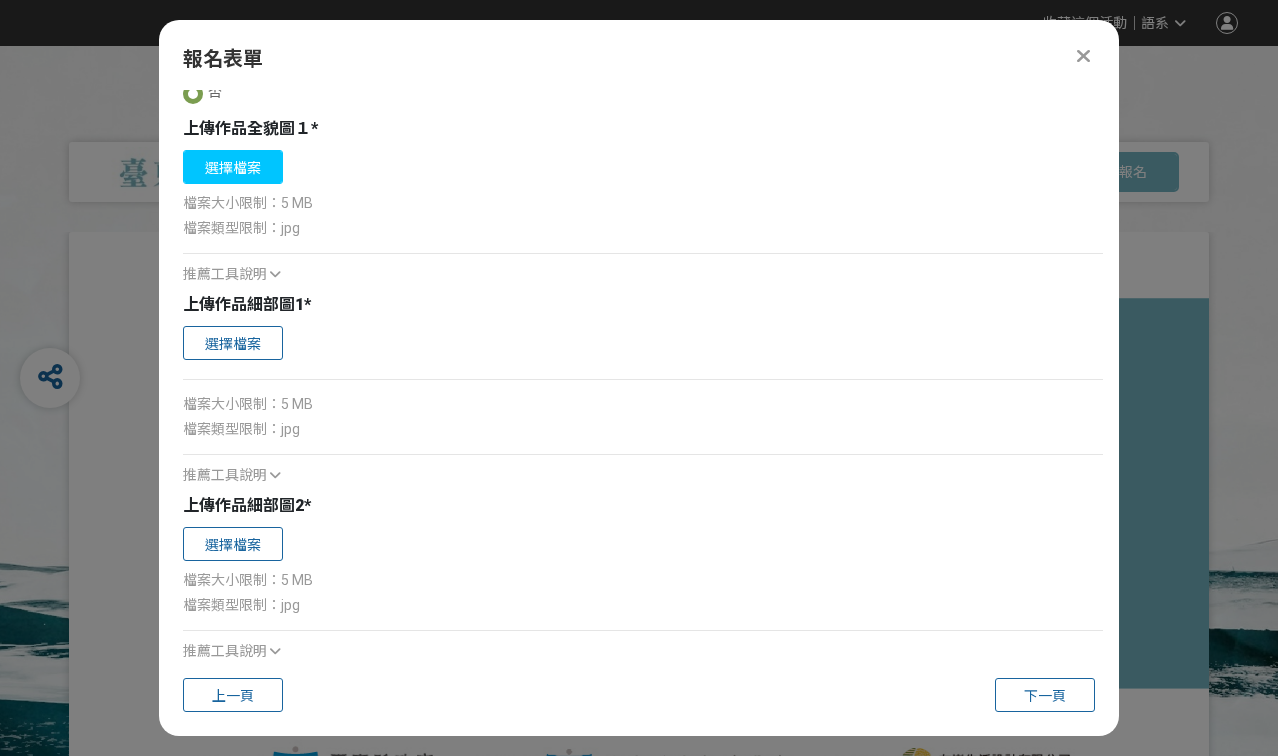 click on "選擇檔案" at bounding box center (233, 167) 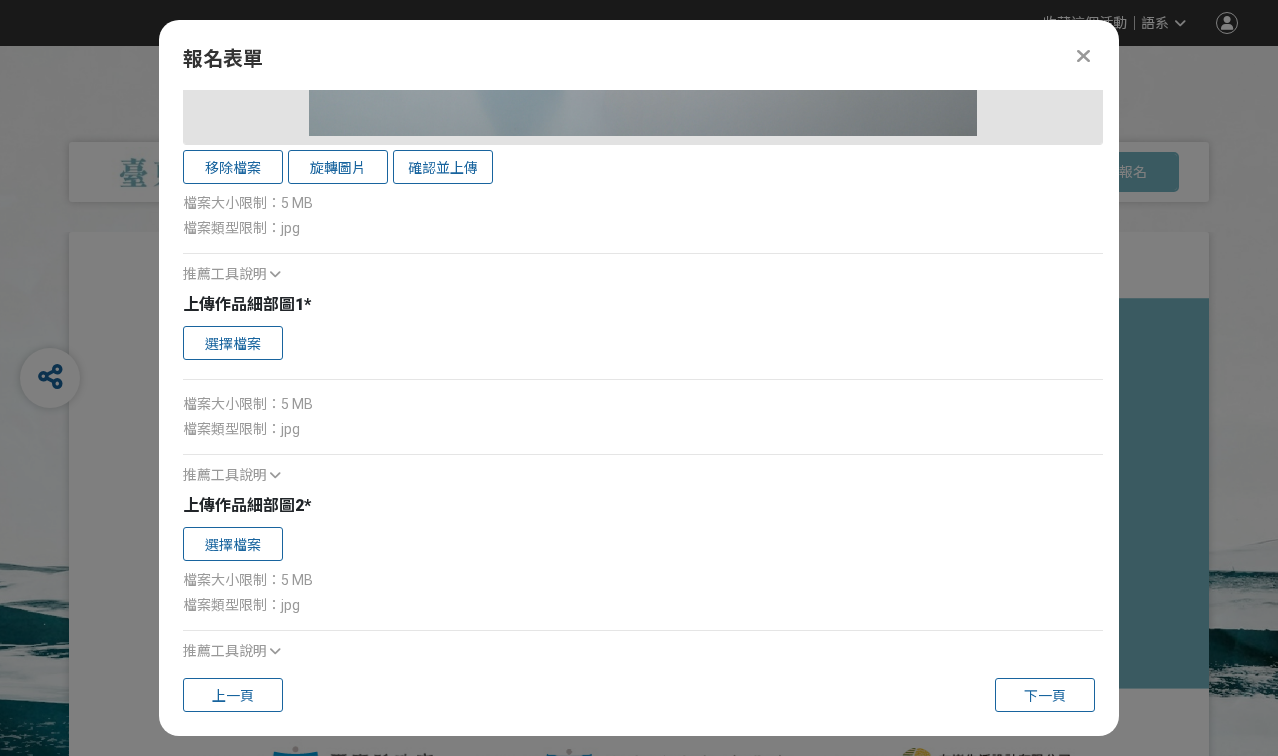 scroll, scrollTop: 2265, scrollLeft: 0, axis: vertical 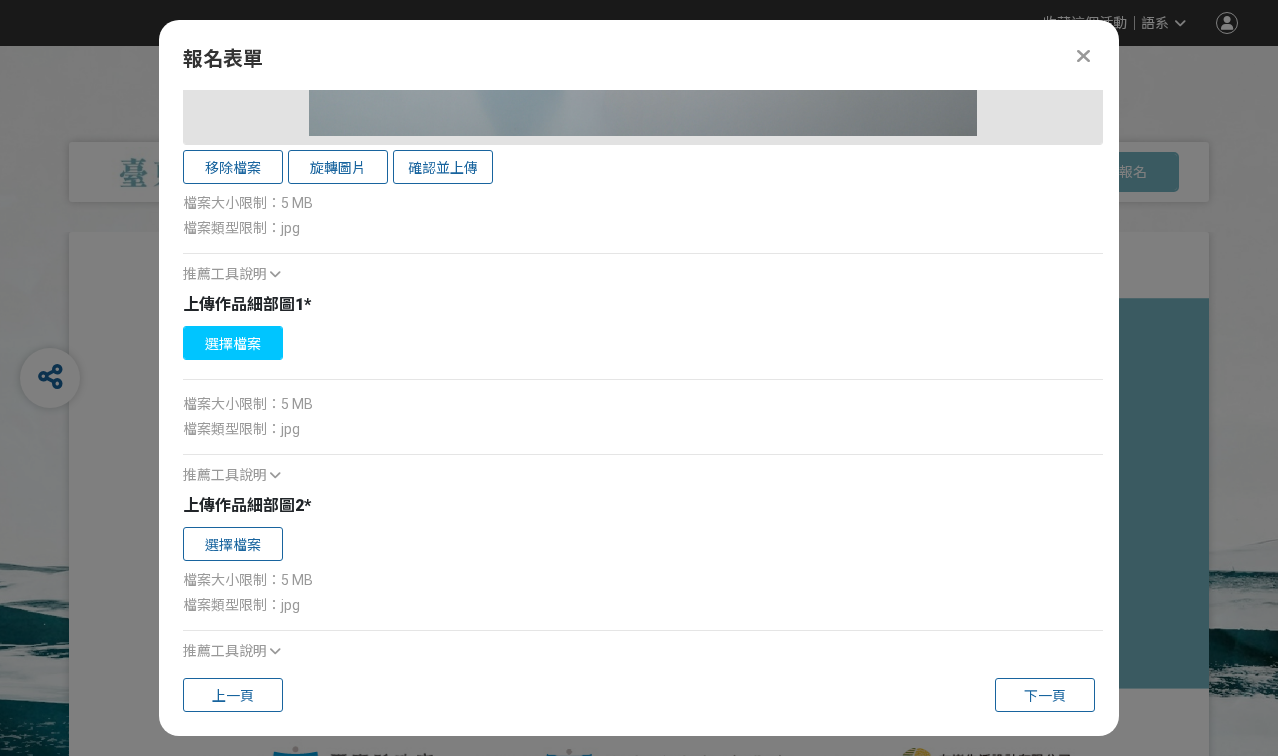 click on "選擇檔案" at bounding box center [233, 343] 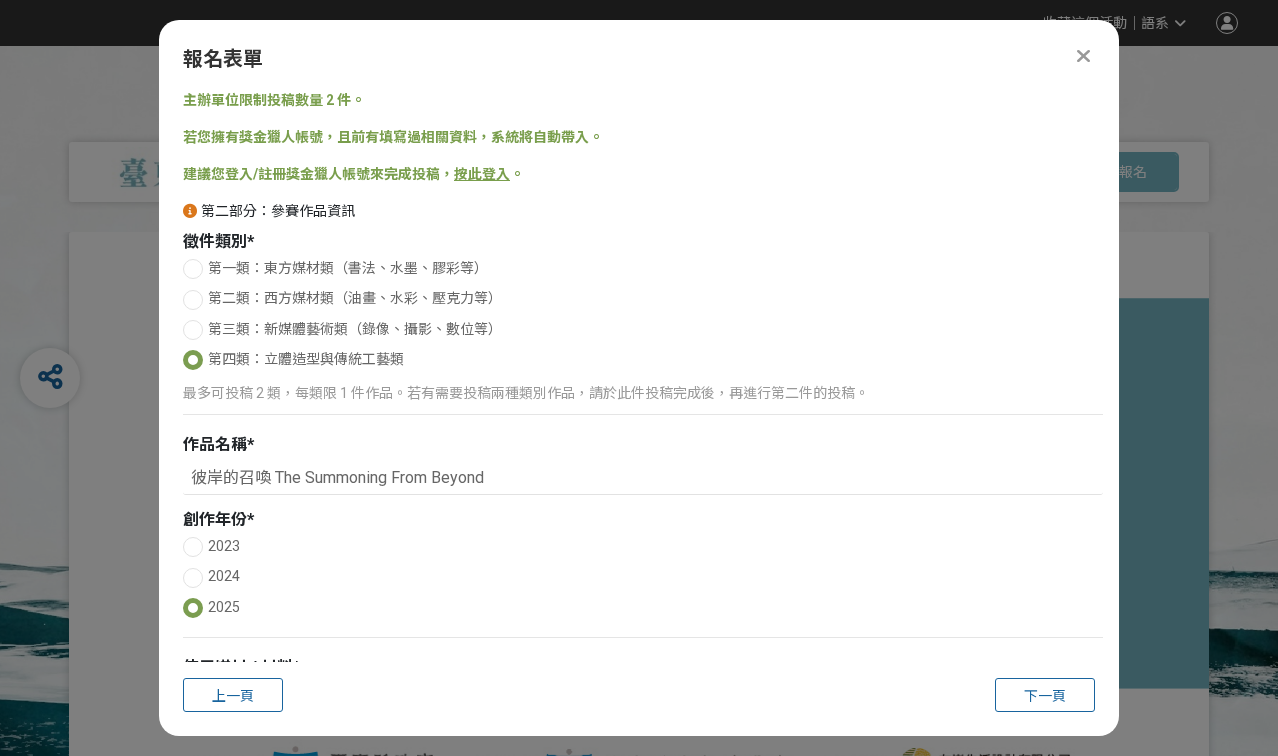scroll, scrollTop: 0, scrollLeft: 0, axis: both 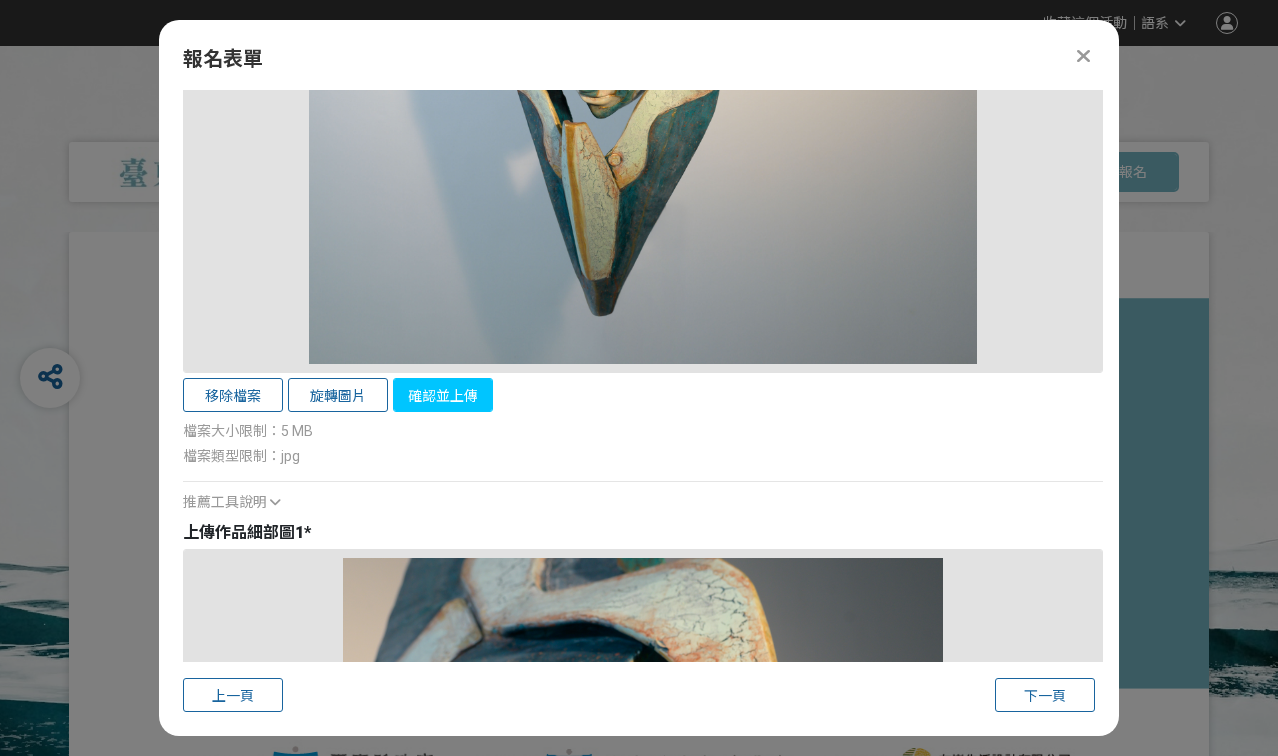 click on "確認並上傳" at bounding box center [443, 395] 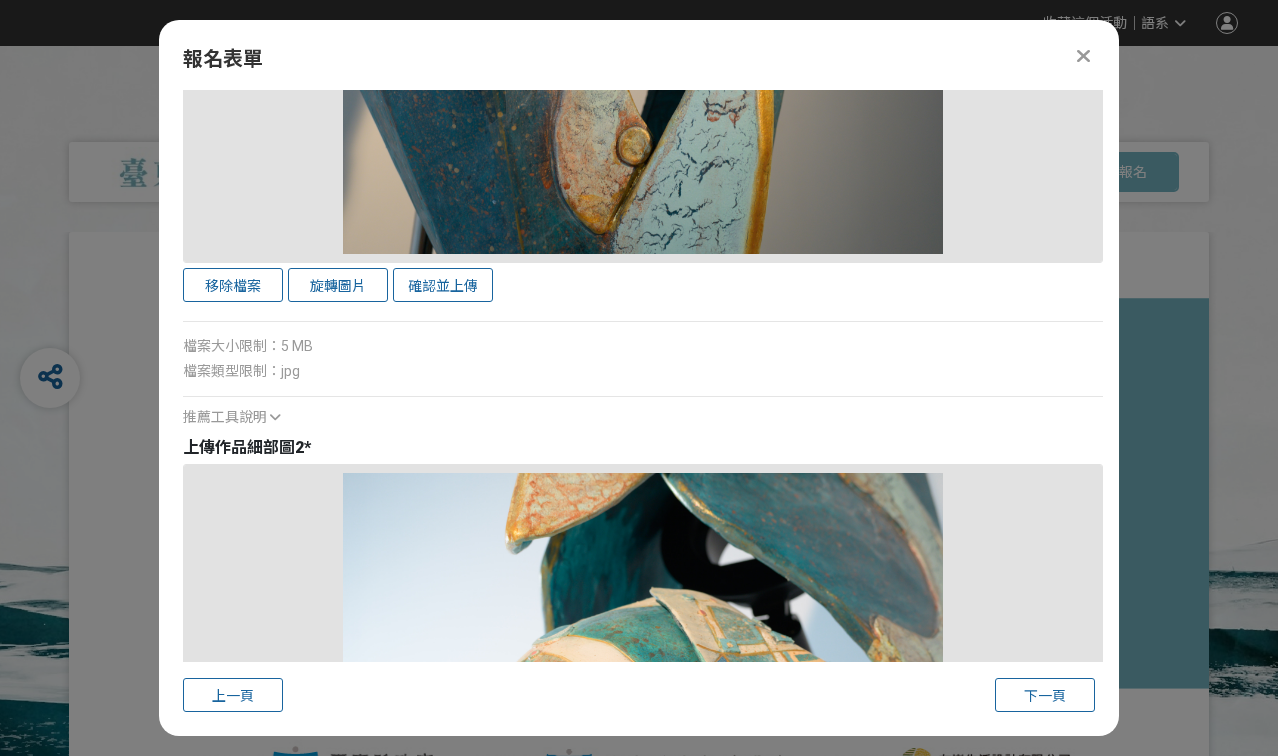 scroll, scrollTop: 3023, scrollLeft: 0, axis: vertical 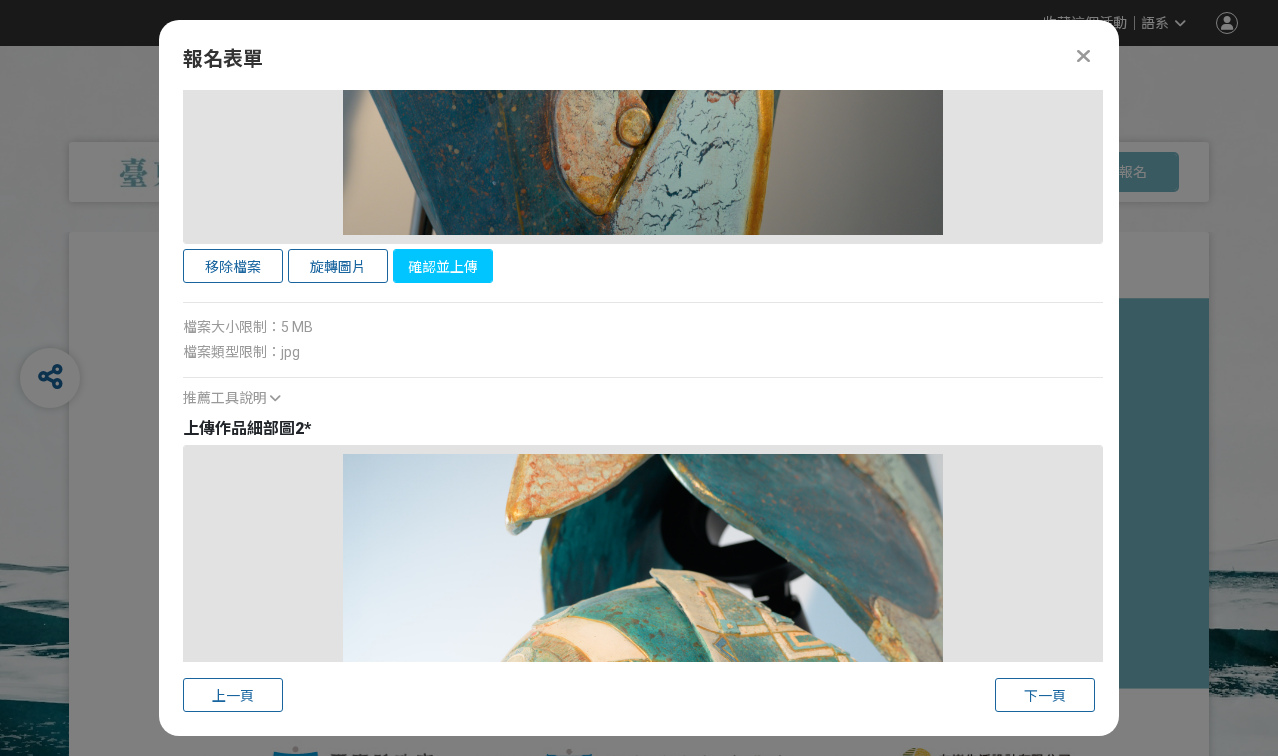 click on "確認並上傳" at bounding box center (443, 266) 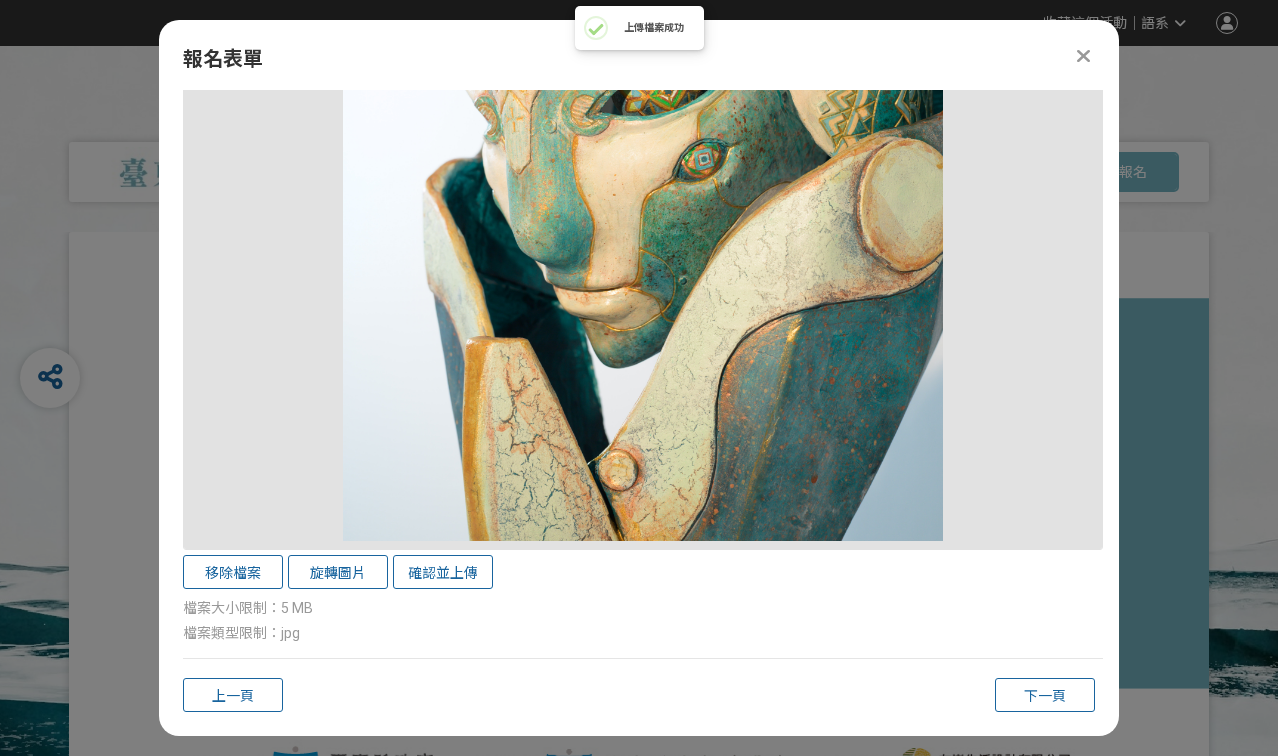 scroll, scrollTop: 4095, scrollLeft: 0, axis: vertical 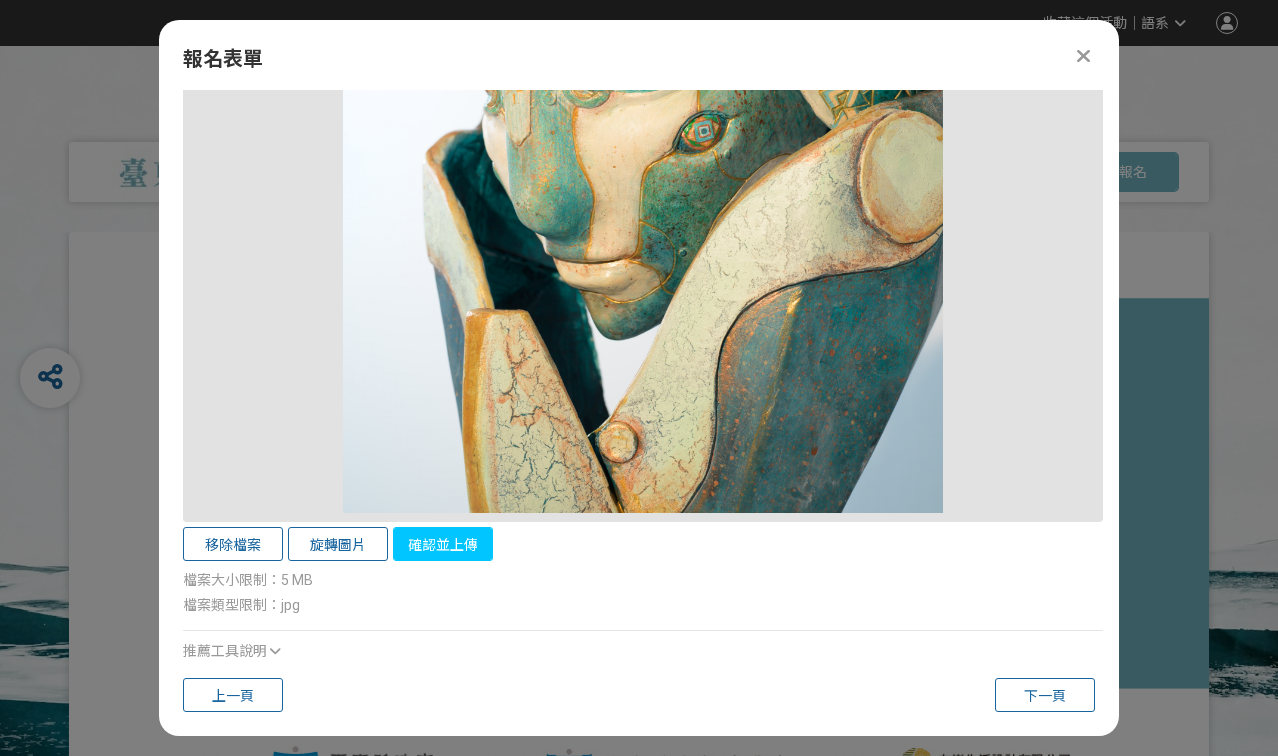 click on "確認並上傳" at bounding box center (443, 544) 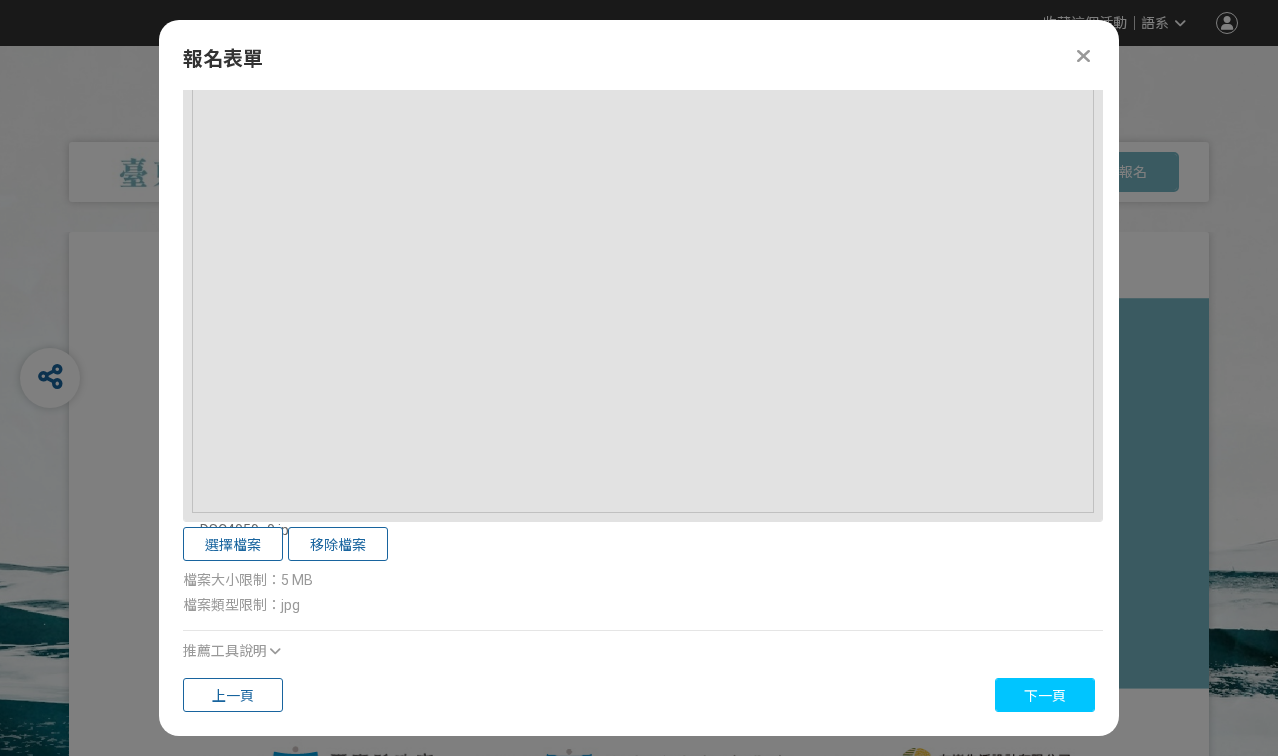 click on "下一頁" at bounding box center (1045, 696) 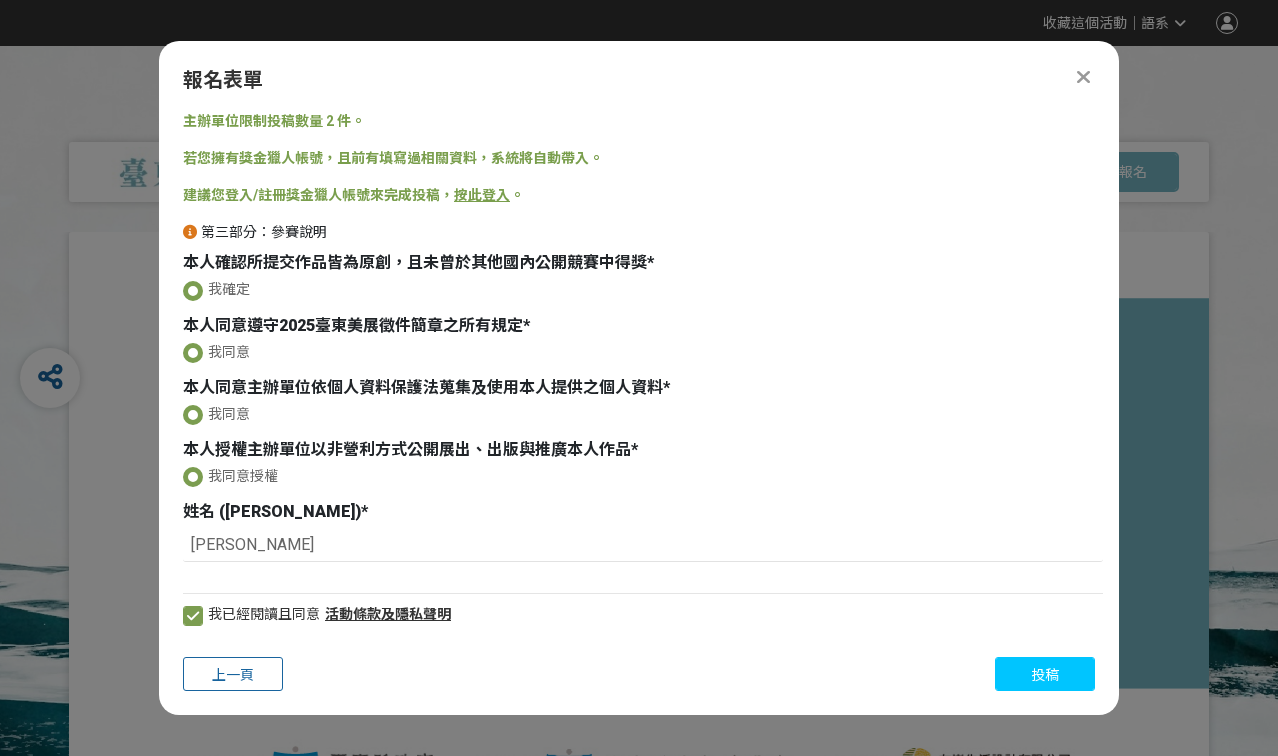 scroll, scrollTop: 52, scrollLeft: 0, axis: vertical 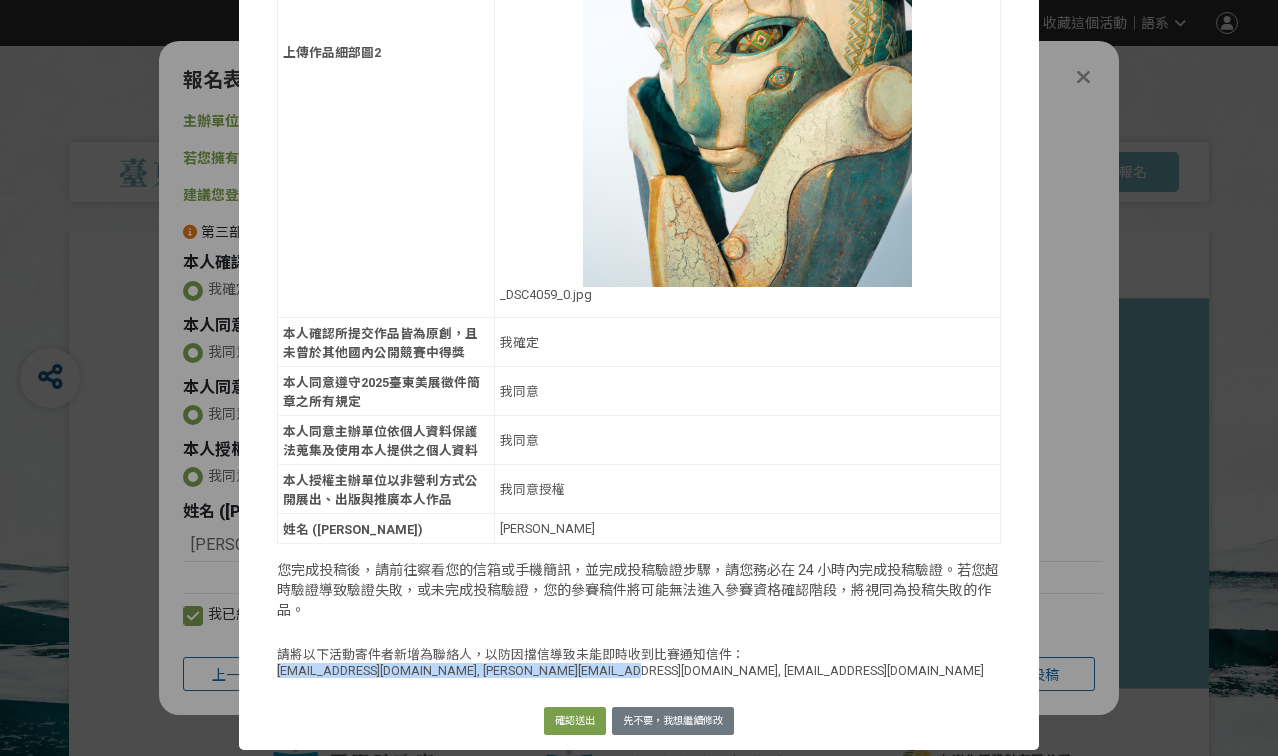 drag, startPoint x: 692, startPoint y: 651, endPoint x: 283, endPoint y: 651, distance: 409 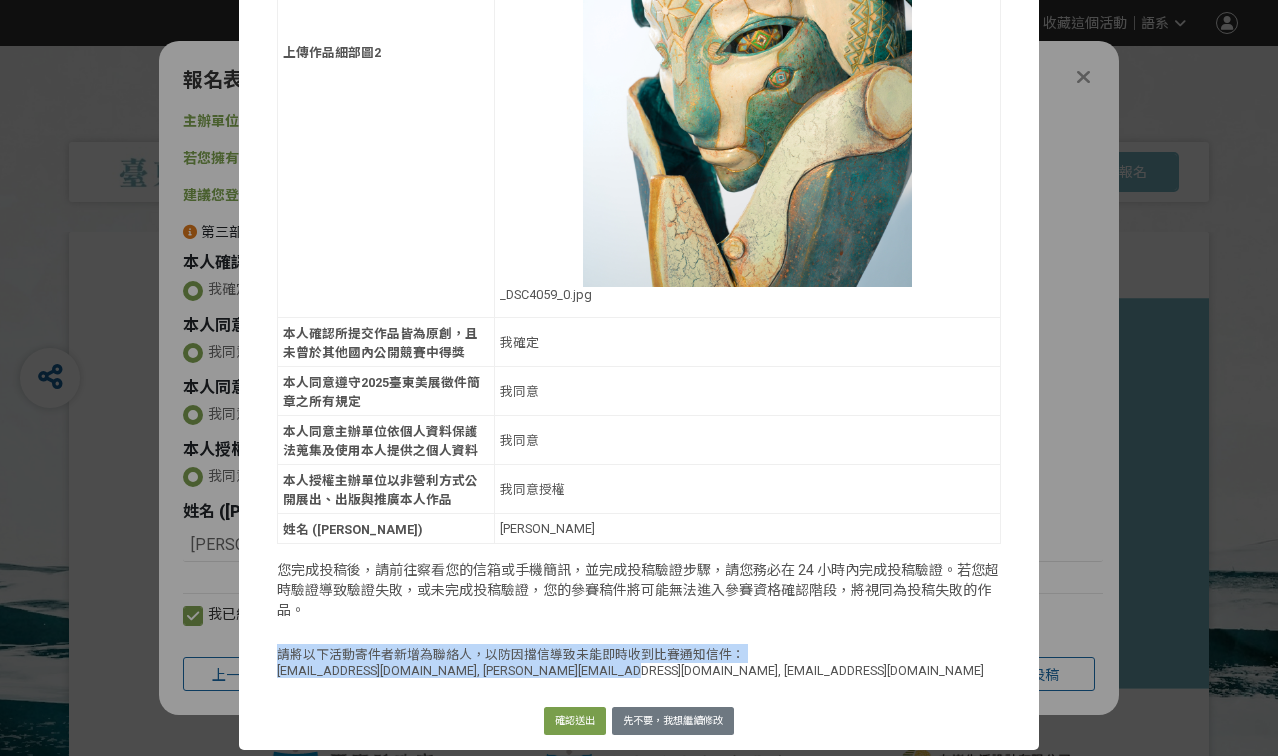 drag, startPoint x: 289, startPoint y: 627, endPoint x: 723, endPoint y: 652, distance: 434.71945 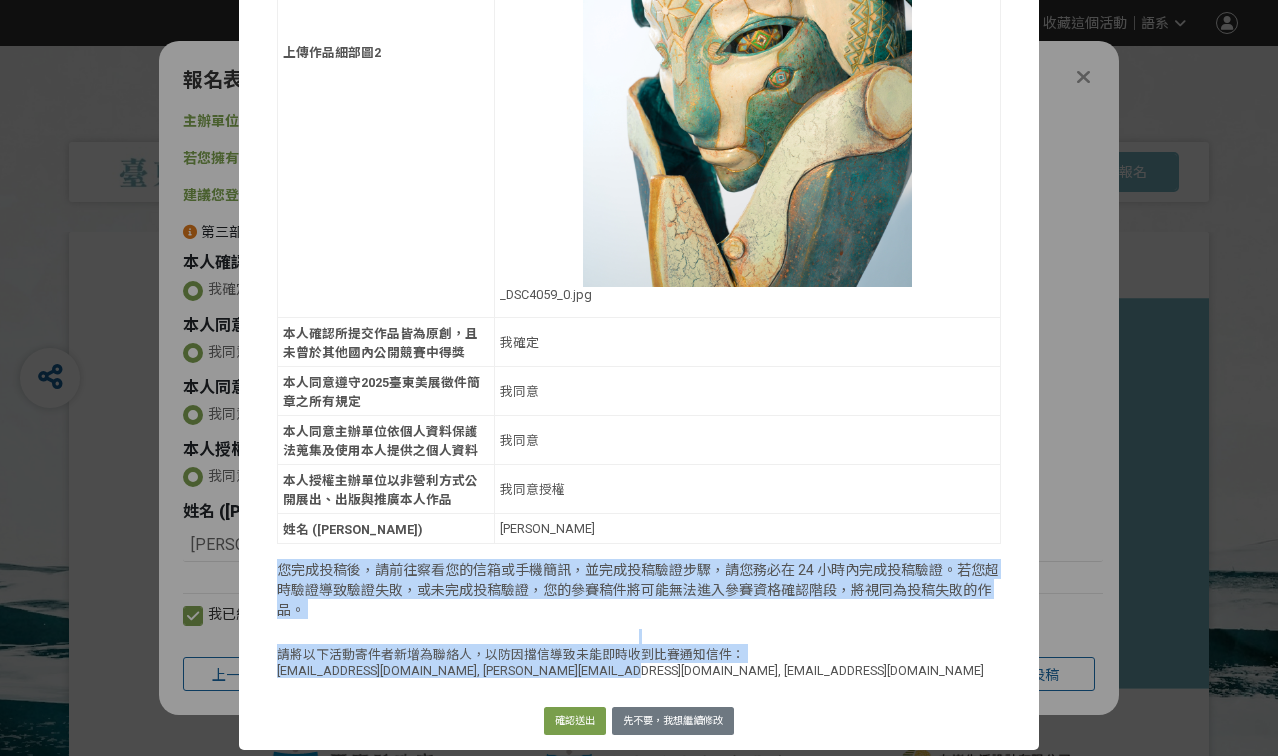 drag, startPoint x: 288, startPoint y: 517, endPoint x: 723, endPoint y: 651, distance: 455.1714 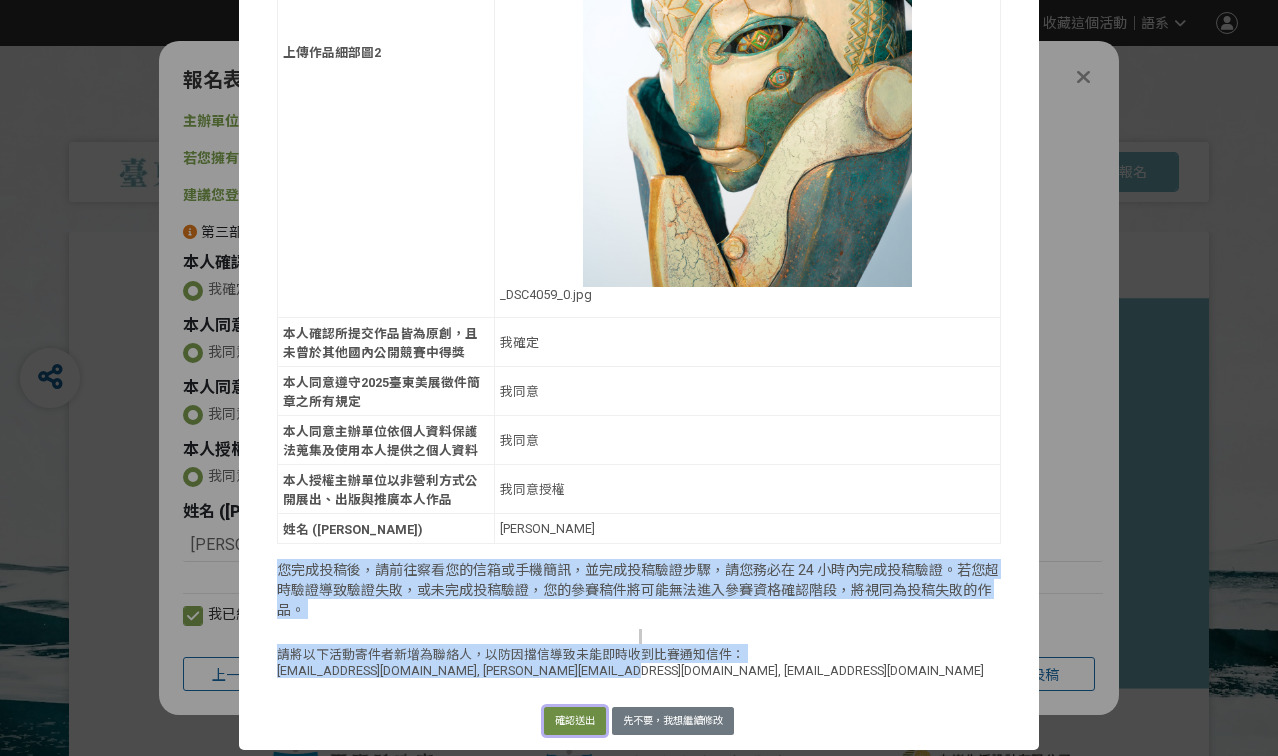 click on "確認送出" at bounding box center (575, 721) 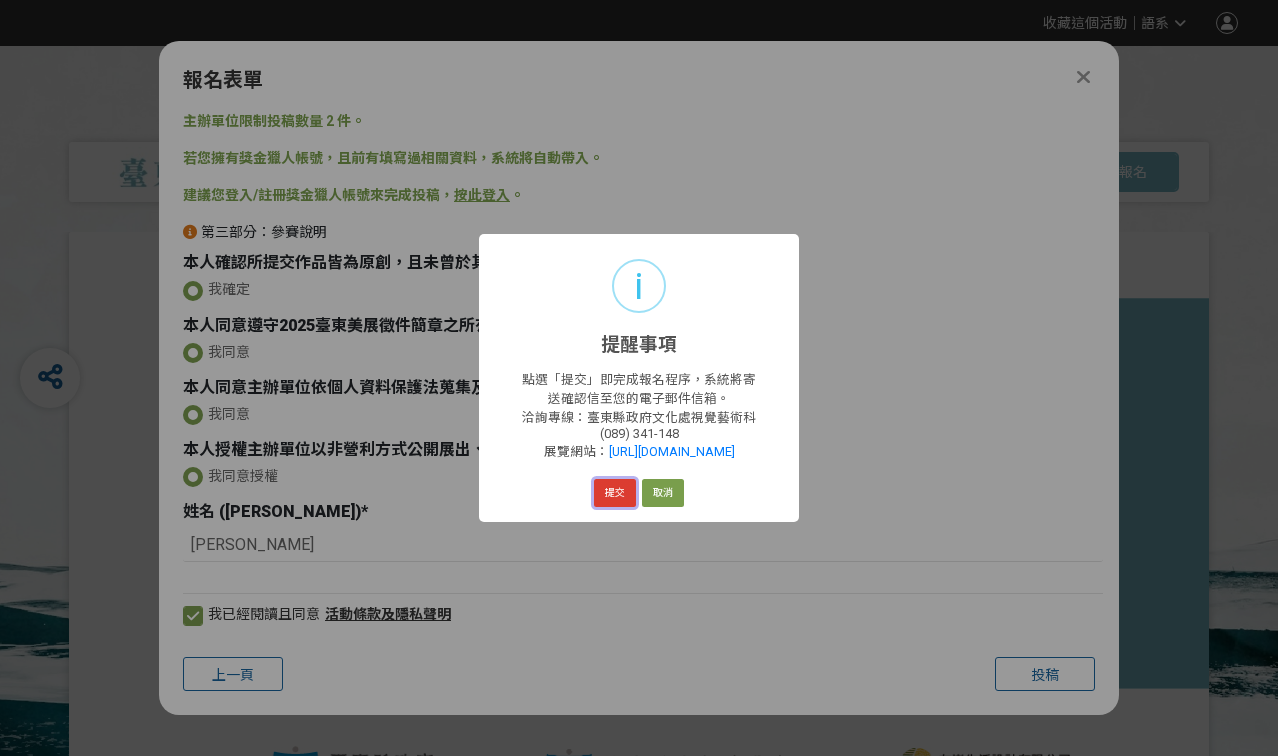click on "提交" at bounding box center (615, 493) 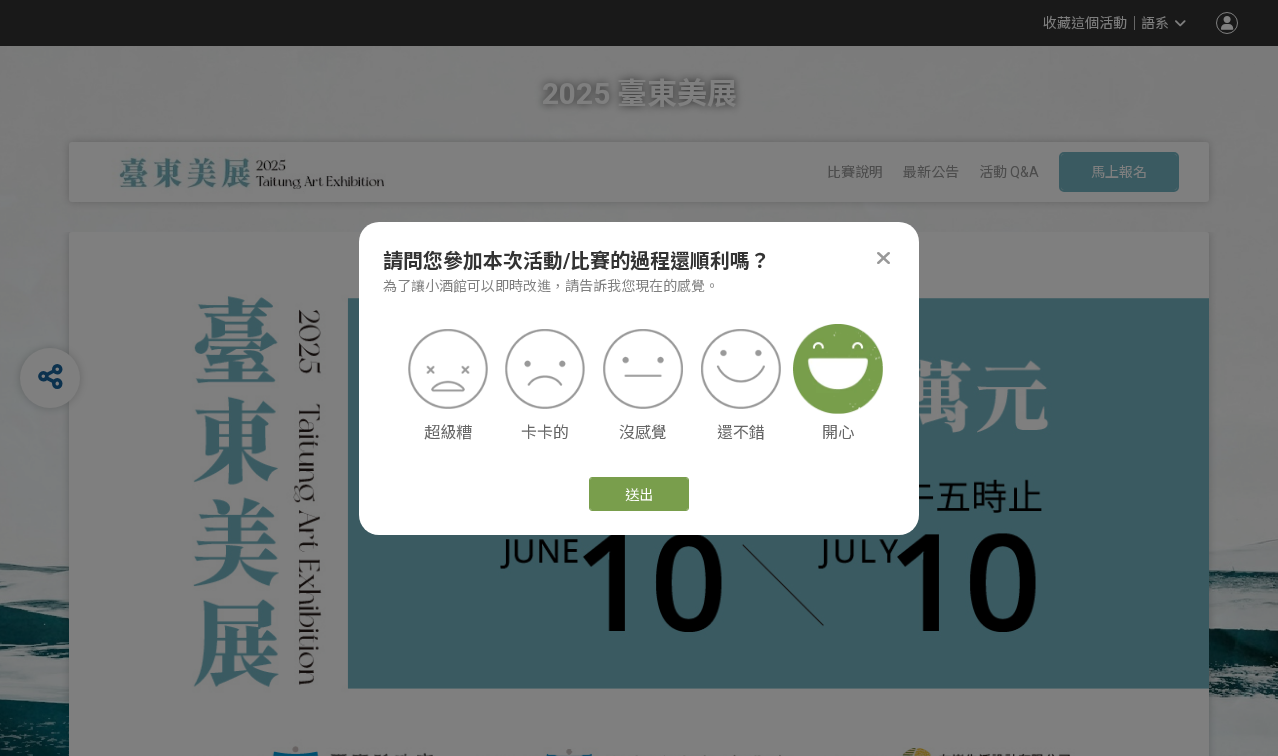 click at bounding box center [838, 369] 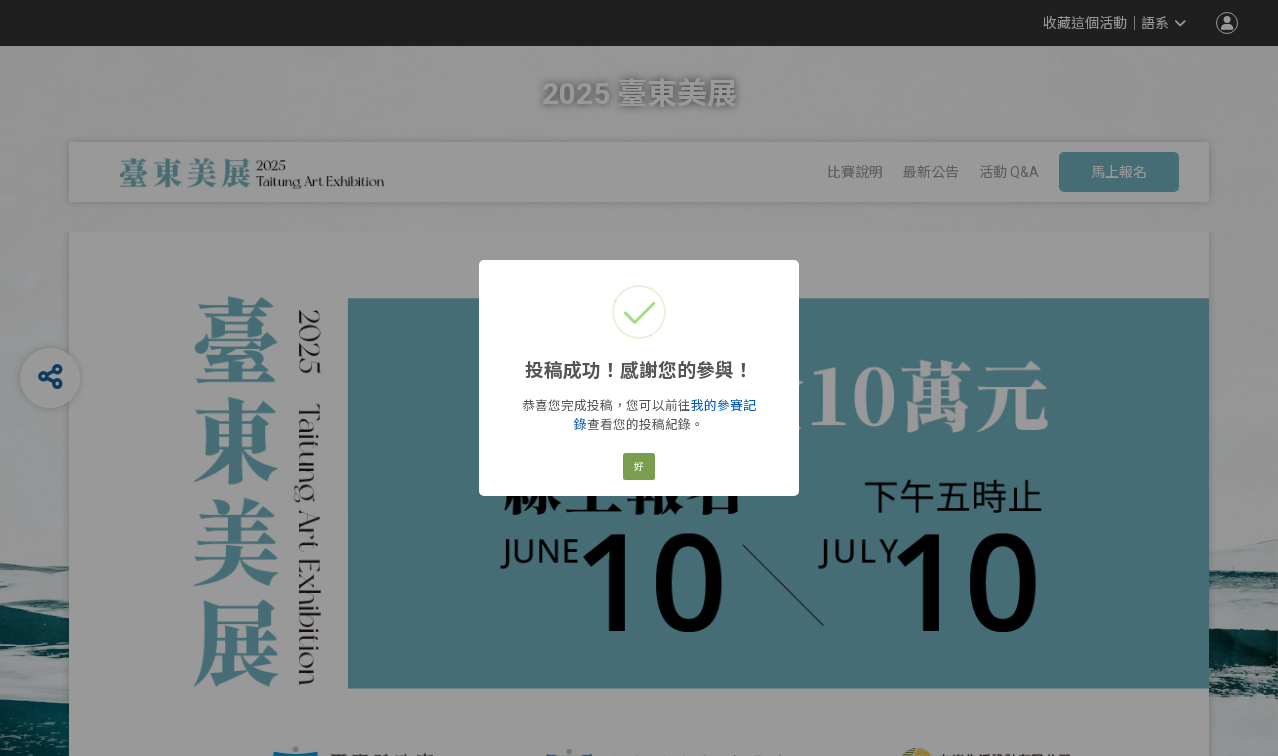 click on "我的參賽記錄" at bounding box center (665, 415) 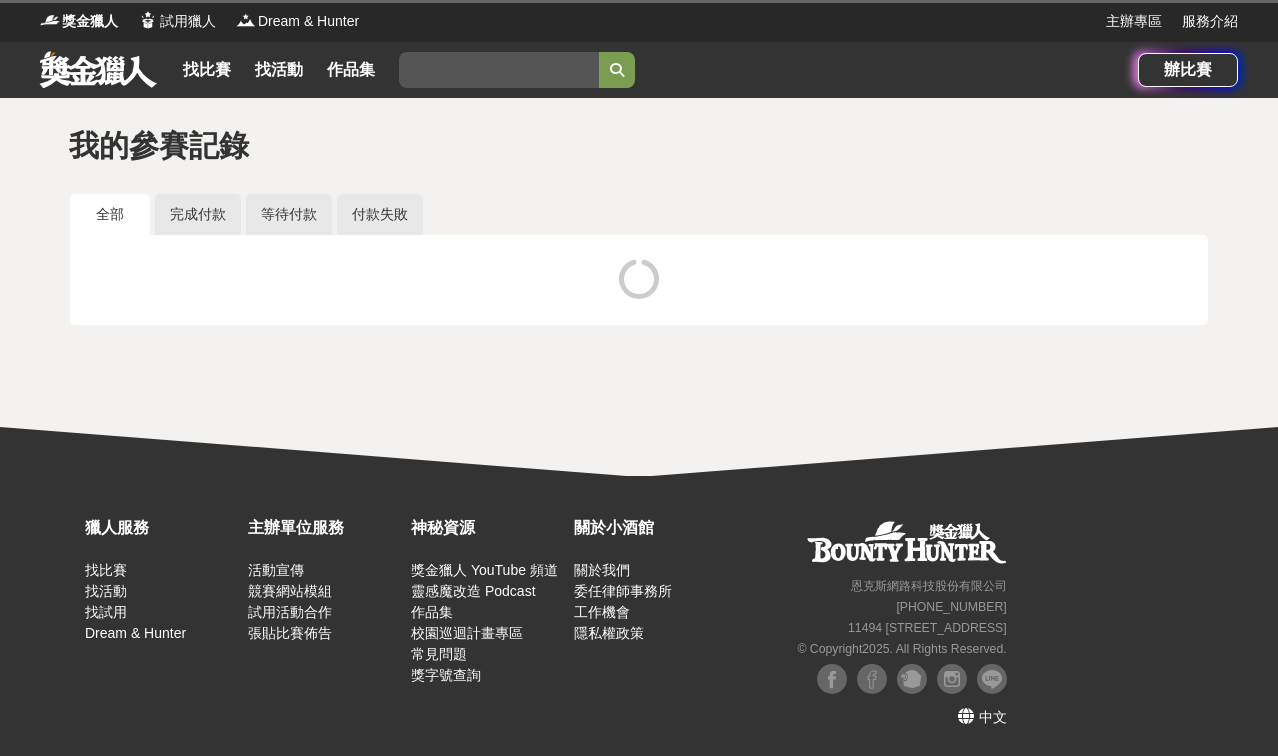 scroll, scrollTop: 0, scrollLeft: 0, axis: both 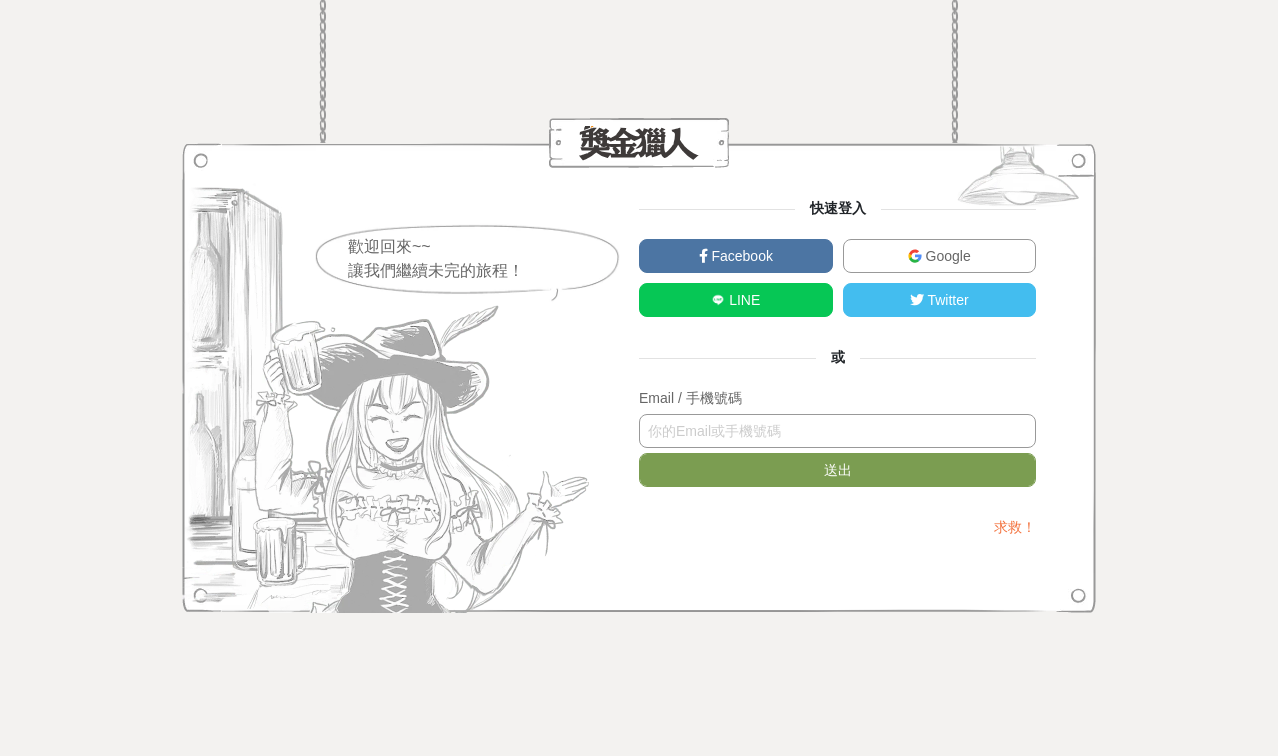 click at bounding box center (837, 431) 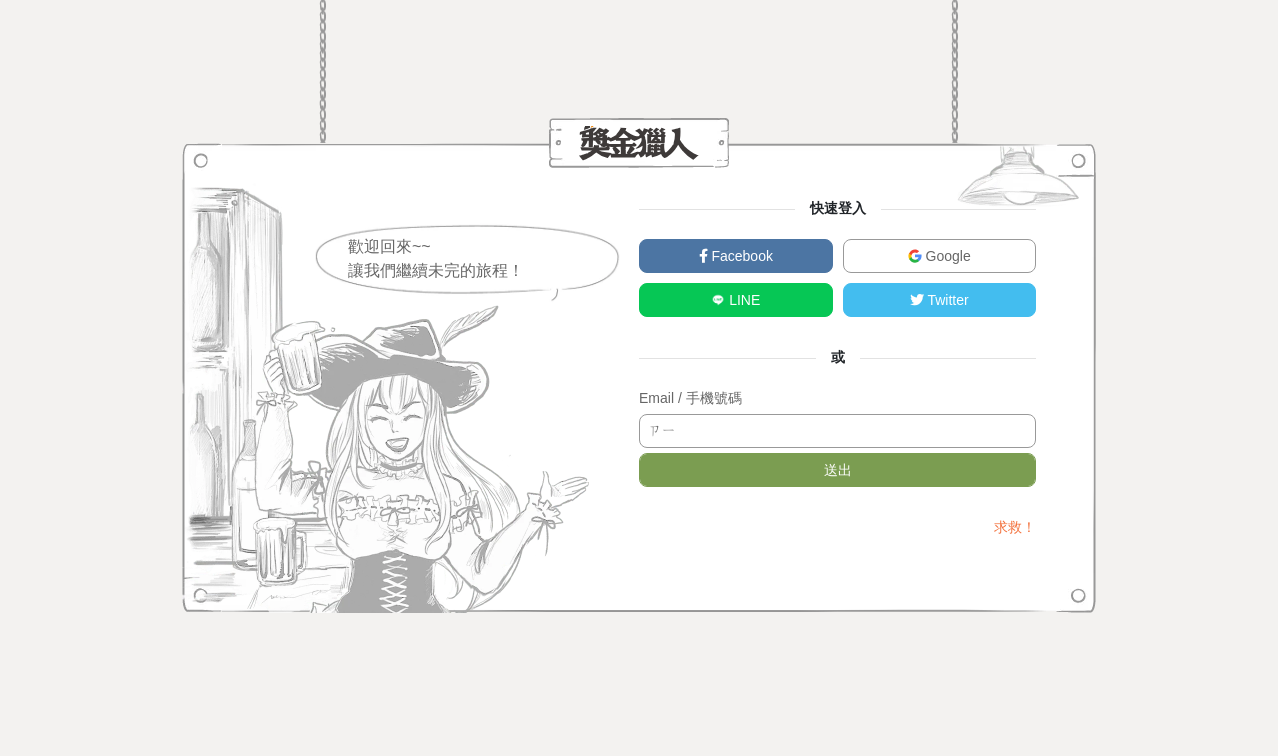 type on "ㄗ" 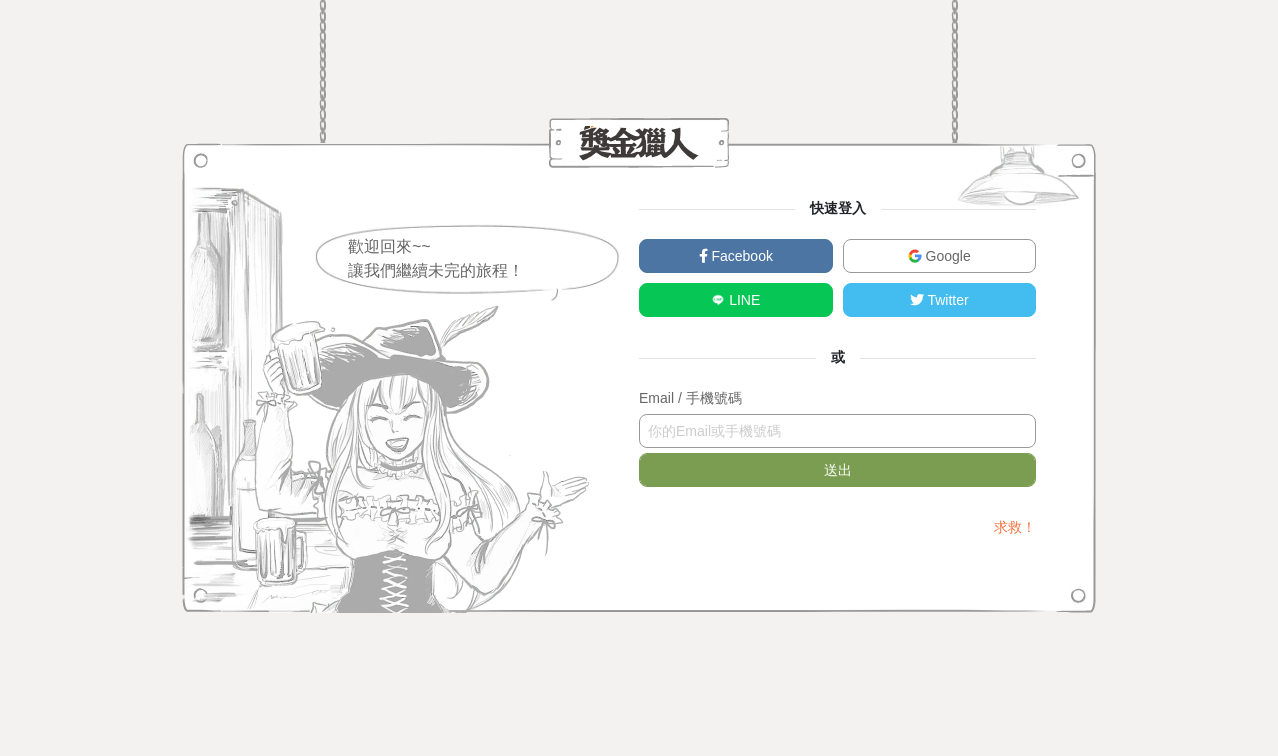 paste on "yoube303@gmail.com" 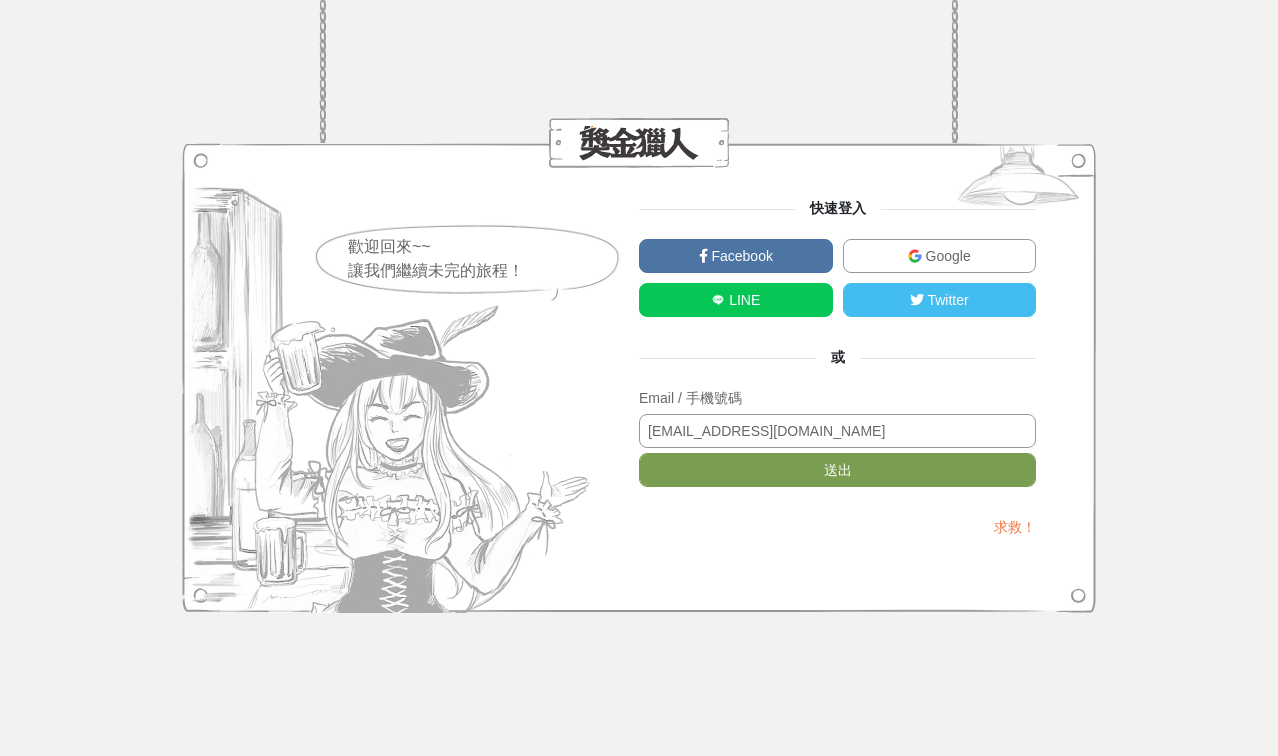 type on "yoube303@gmail.com" 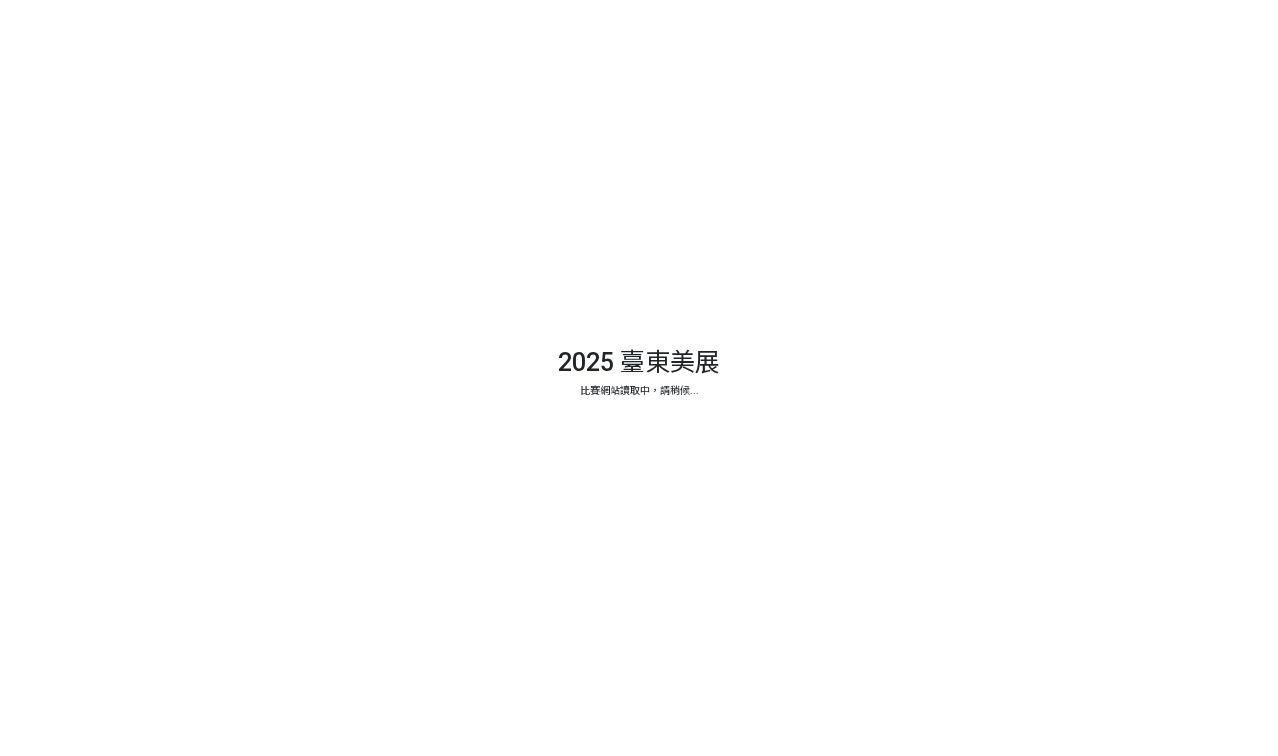 scroll, scrollTop: 0, scrollLeft: 0, axis: both 